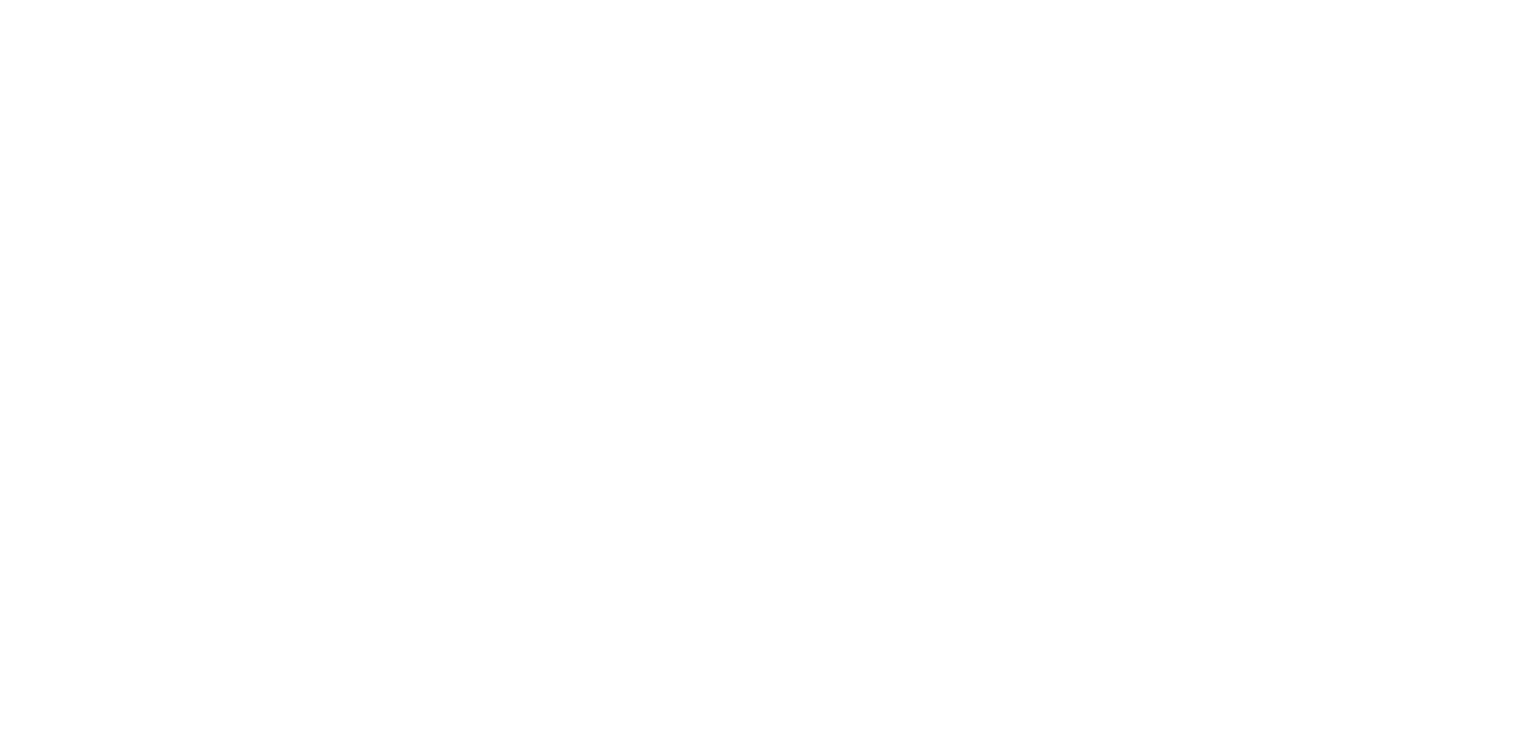 scroll, scrollTop: 0, scrollLeft: 0, axis: both 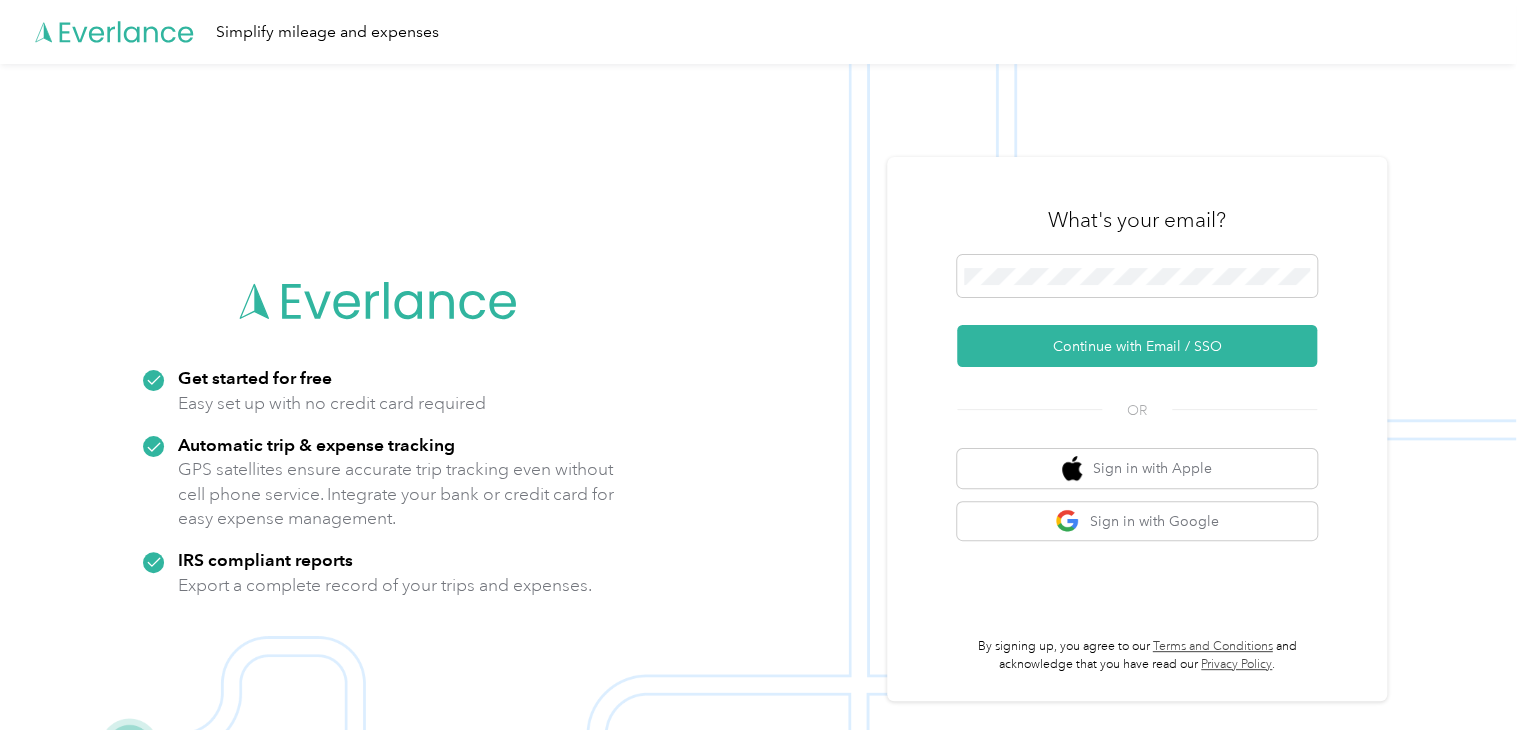 click on "Continue with Email / SSO" at bounding box center (1137, 311) 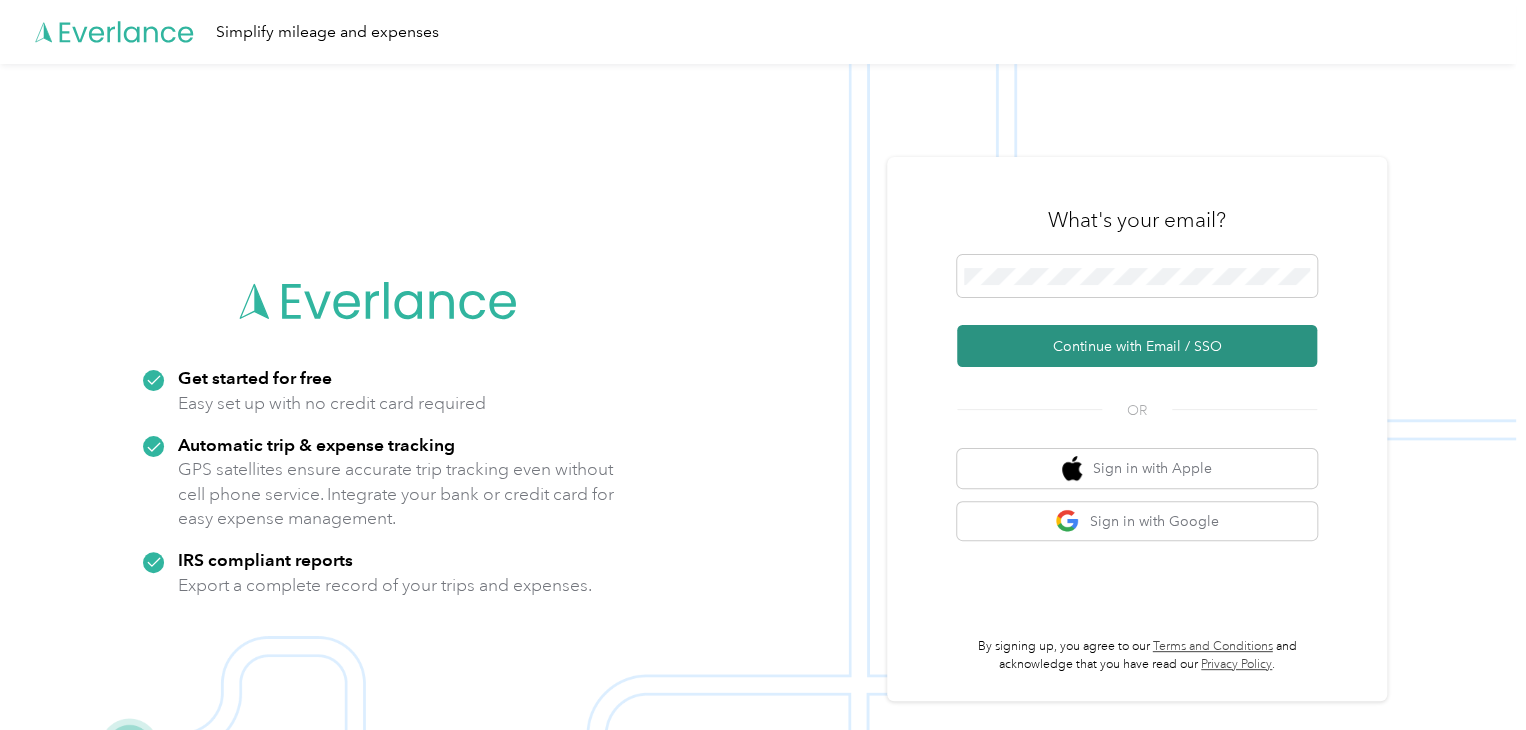 click on "Continue with Email / SSO" at bounding box center [1137, 346] 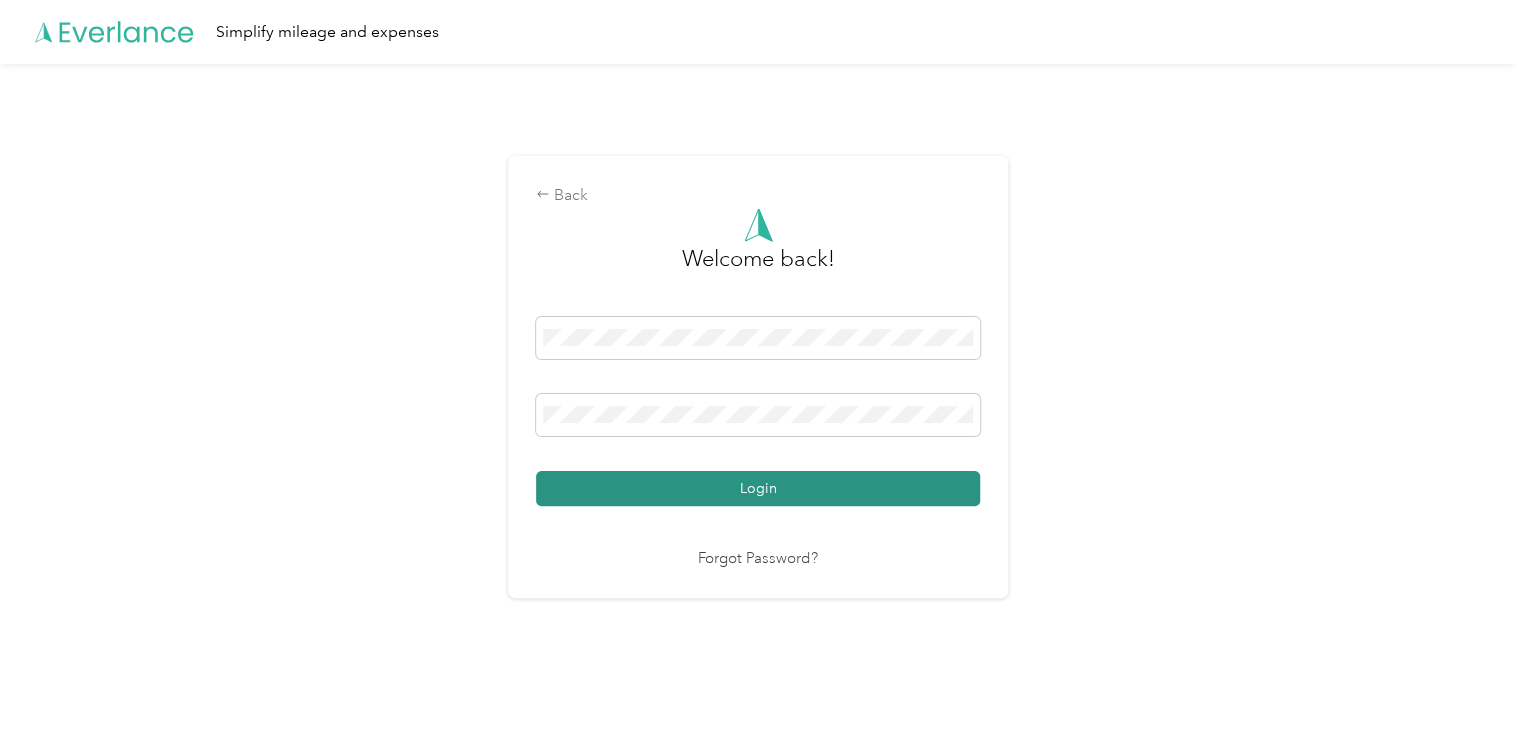click on "Login" at bounding box center (758, 488) 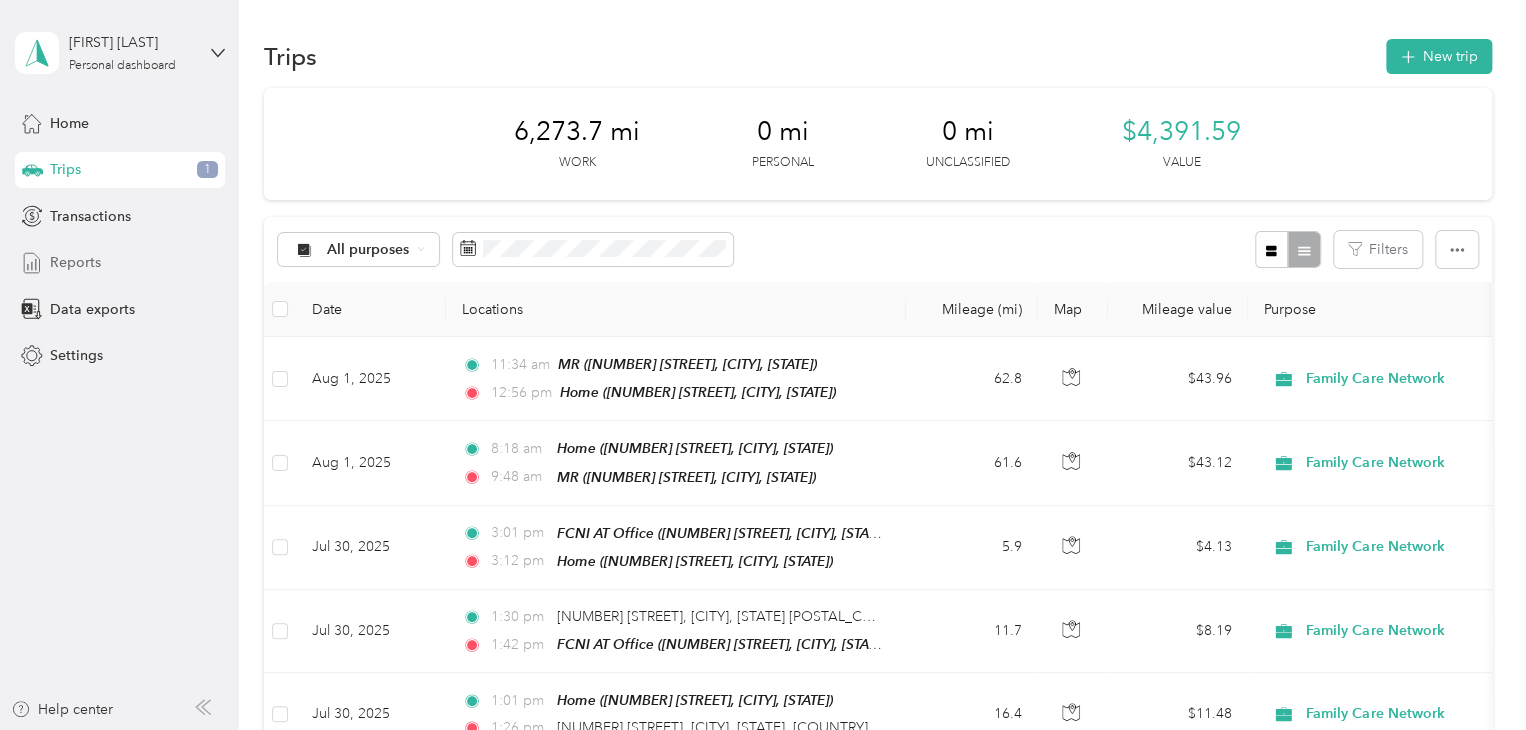 click on "Reports" at bounding box center (75, 262) 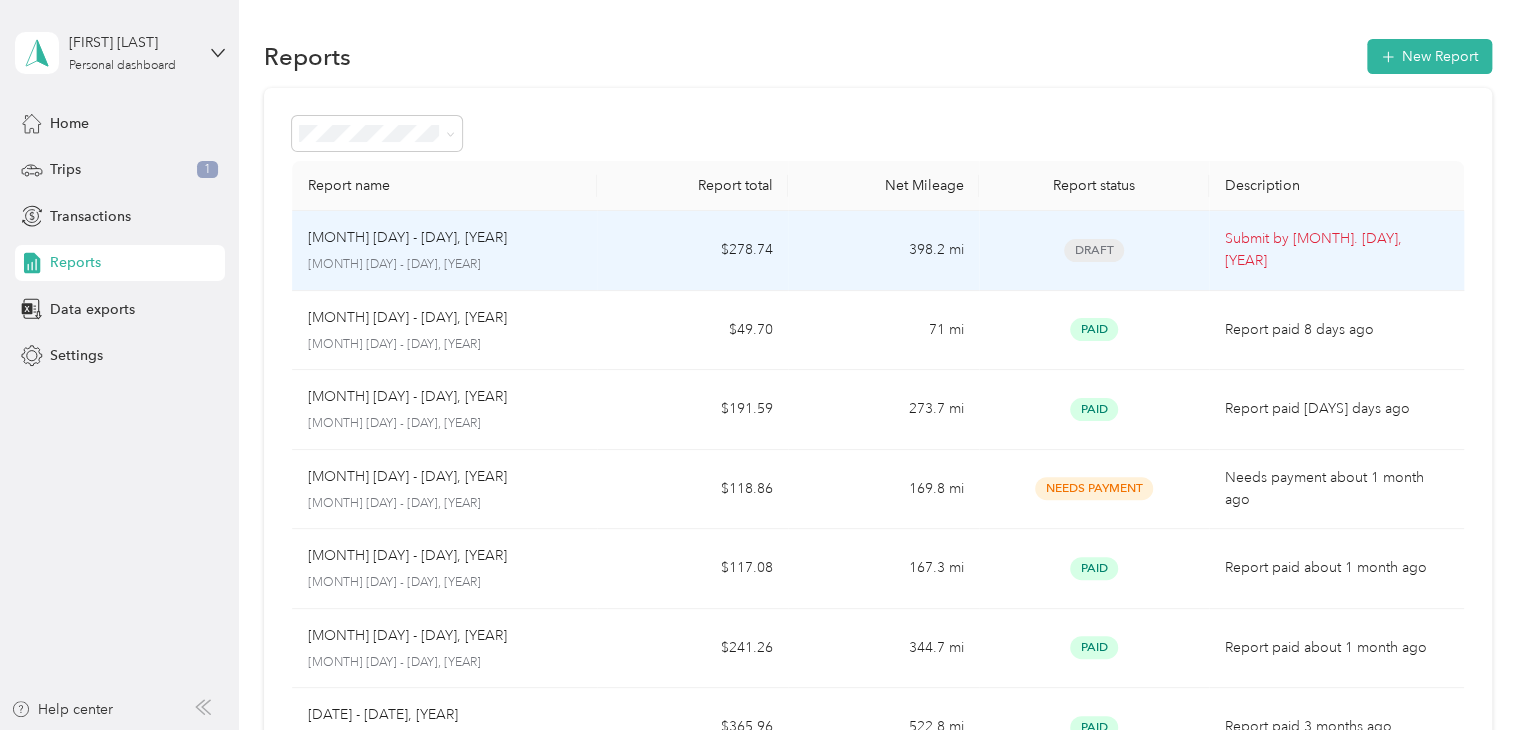 click on "[MONTH] [DAY] - [DAY], [YEAR]" at bounding box center [445, 238] 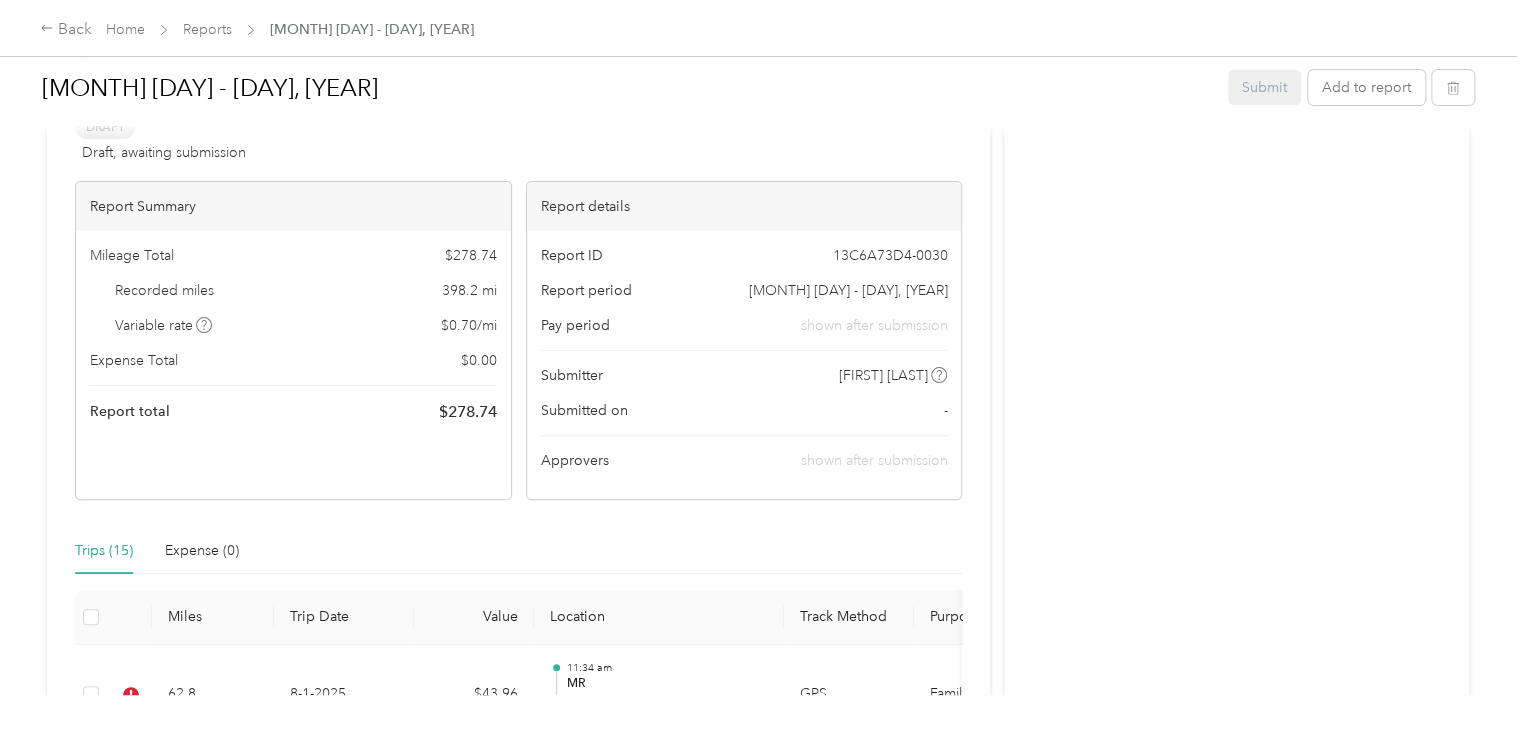 scroll, scrollTop: 408, scrollLeft: 0, axis: vertical 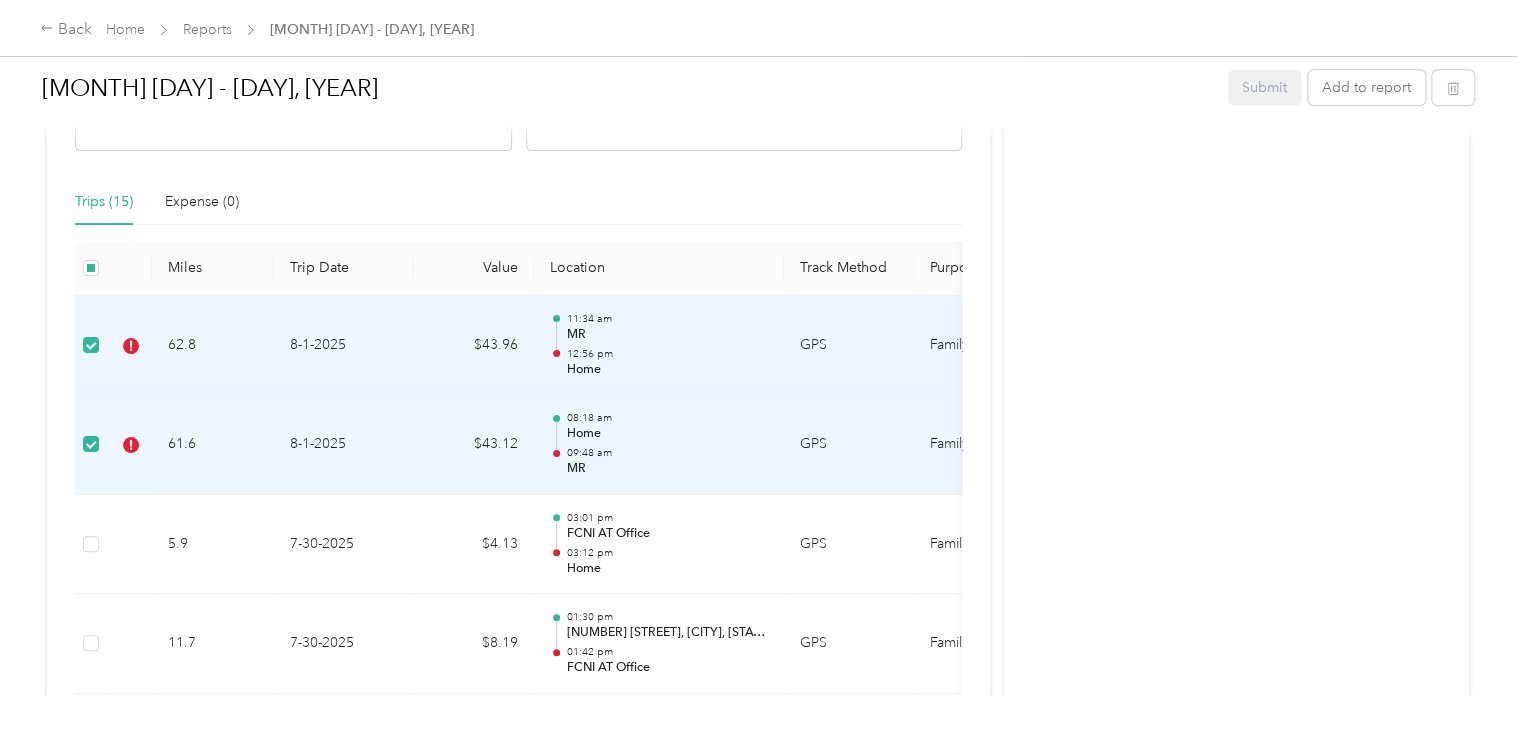 drag, startPoint x: 173, startPoint y: 305, endPoint x: 137, endPoint y: 352, distance: 59.20304 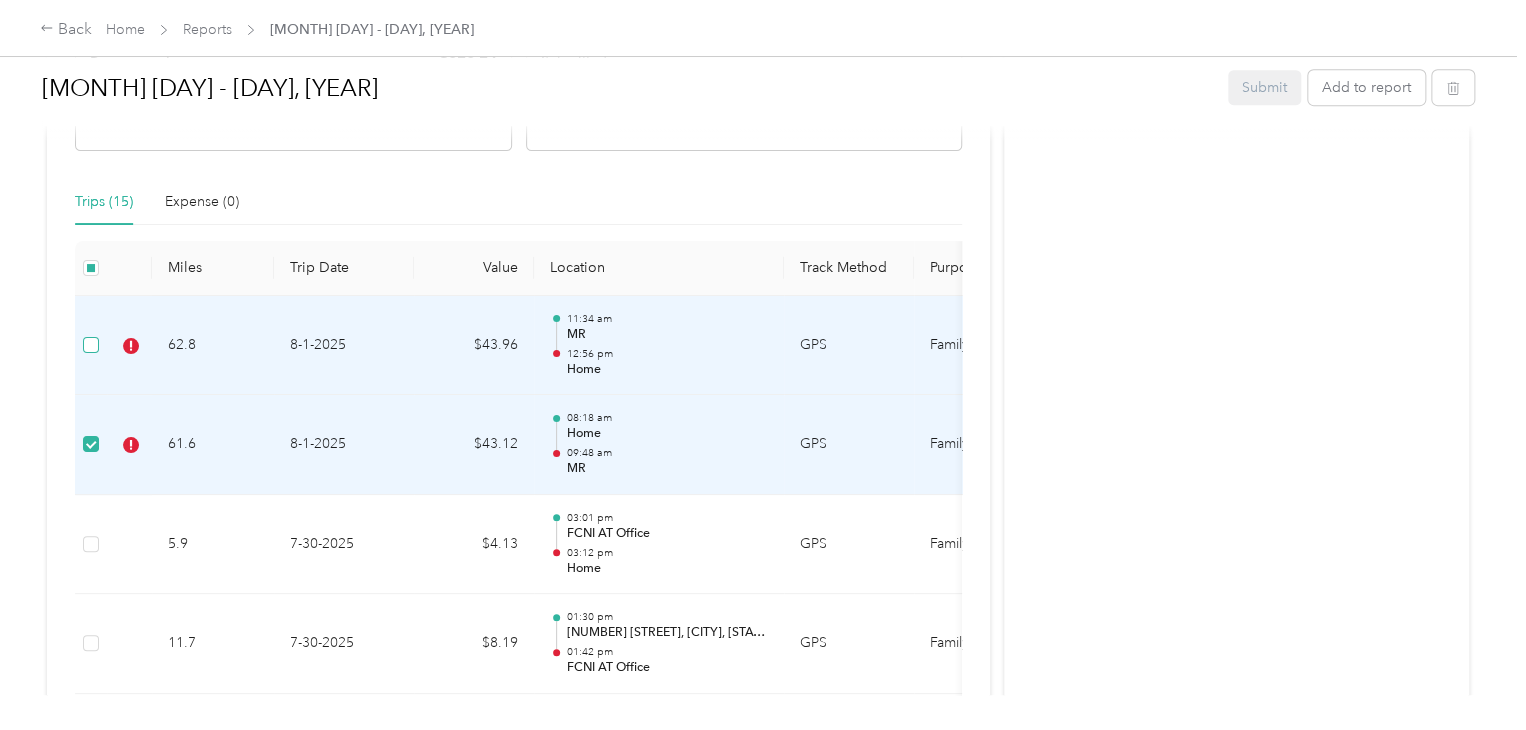 click at bounding box center (91, 345) 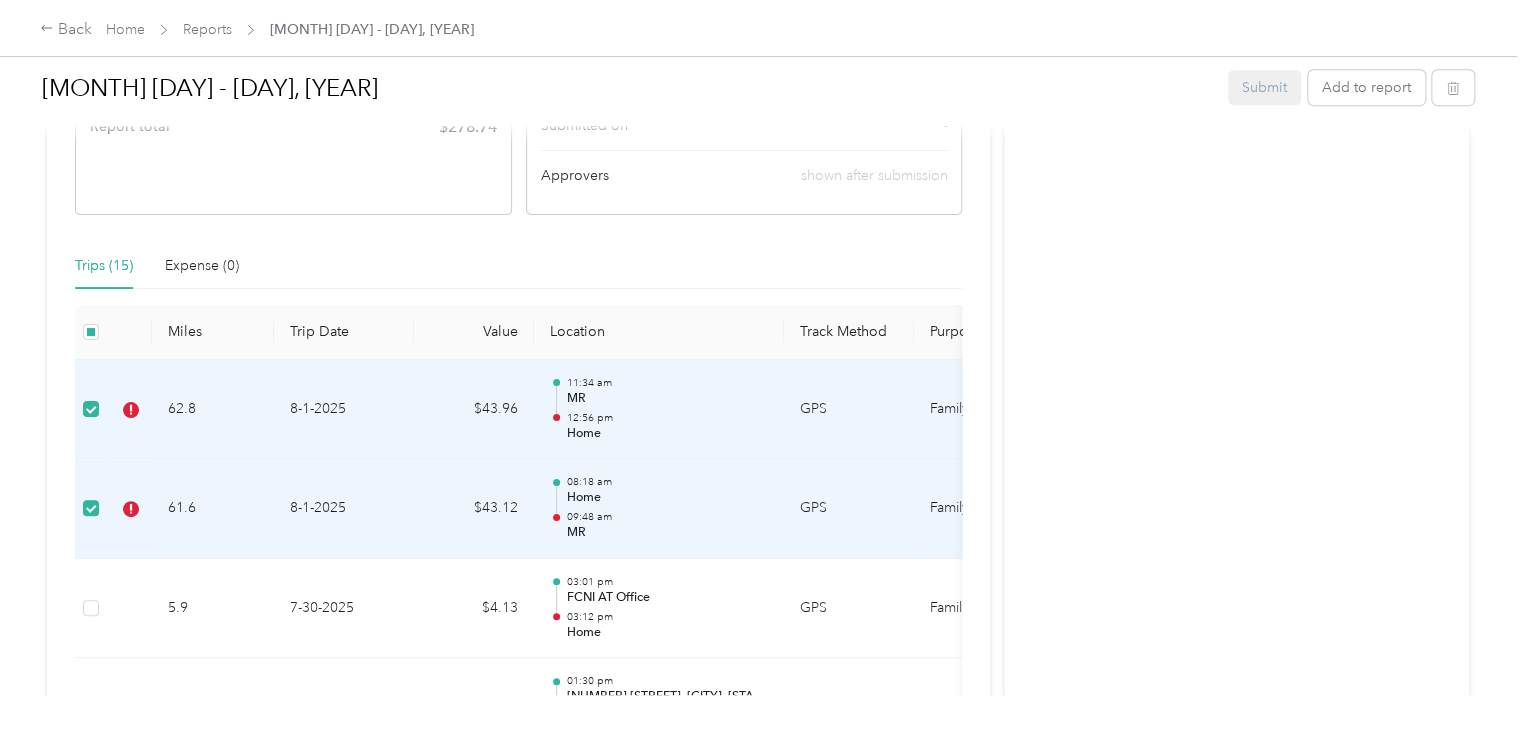 scroll, scrollTop: 454, scrollLeft: 0, axis: vertical 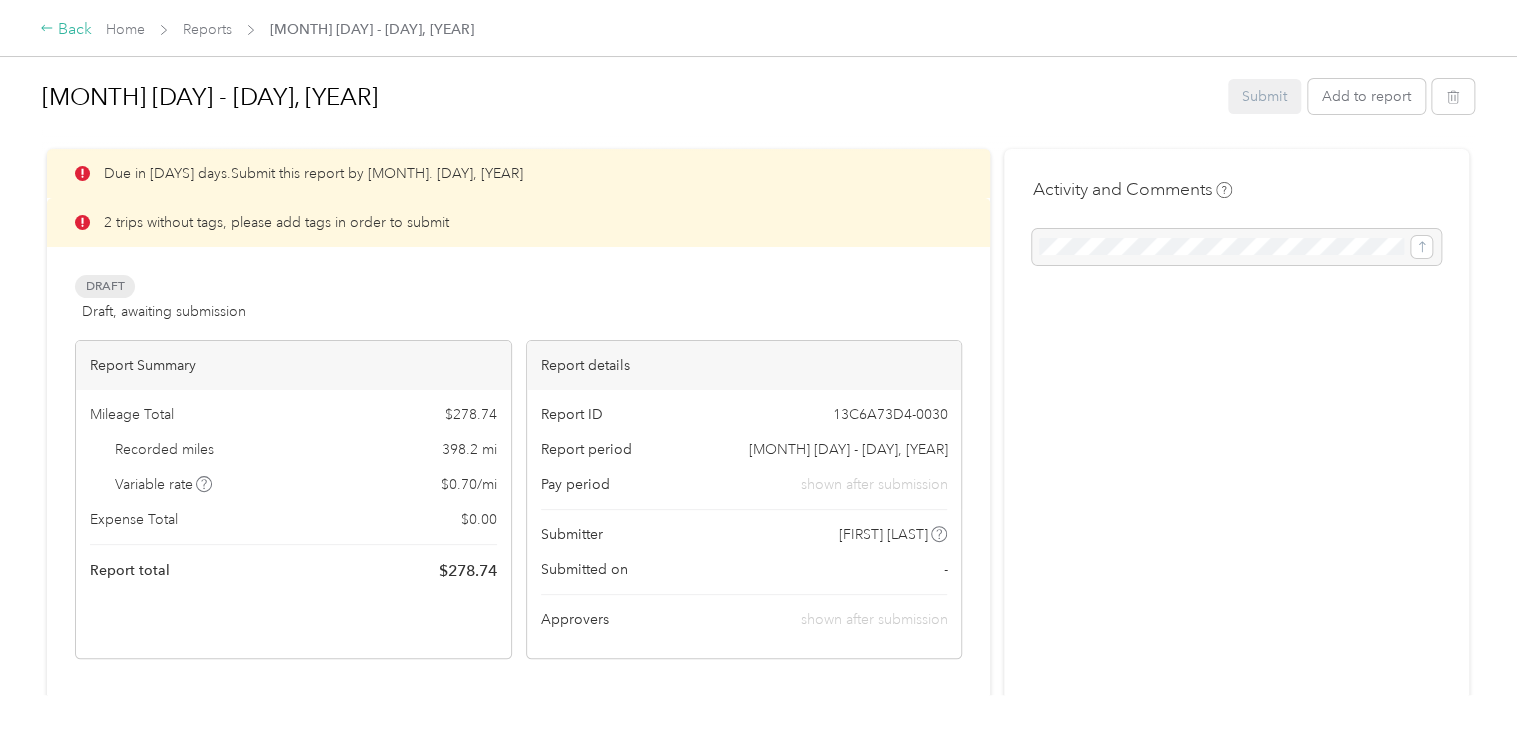 click on "Back" at bounding box center [66, 30] 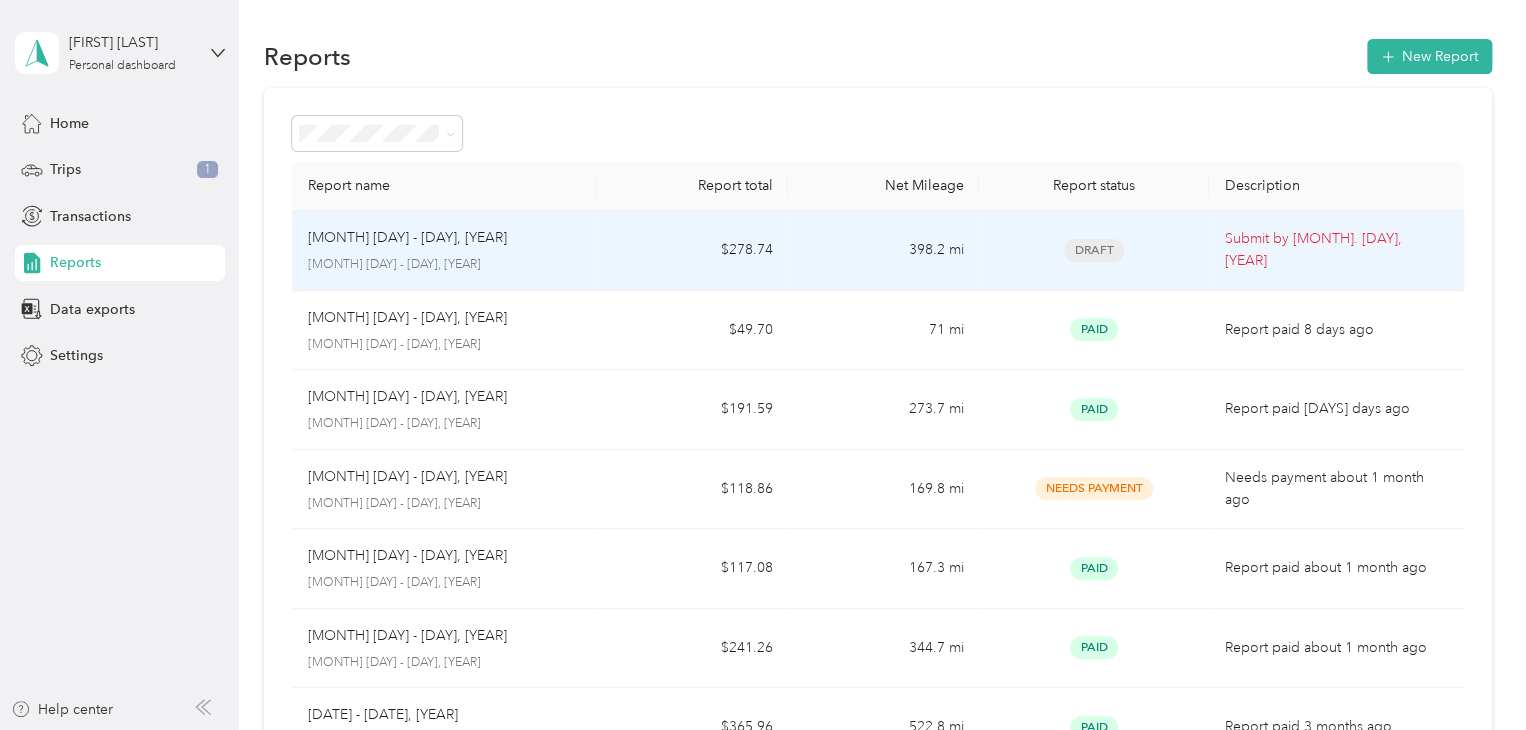 click on "[MONTH] [DAY] - [DAY], [YEAR]" at bounding box center [445, 265] 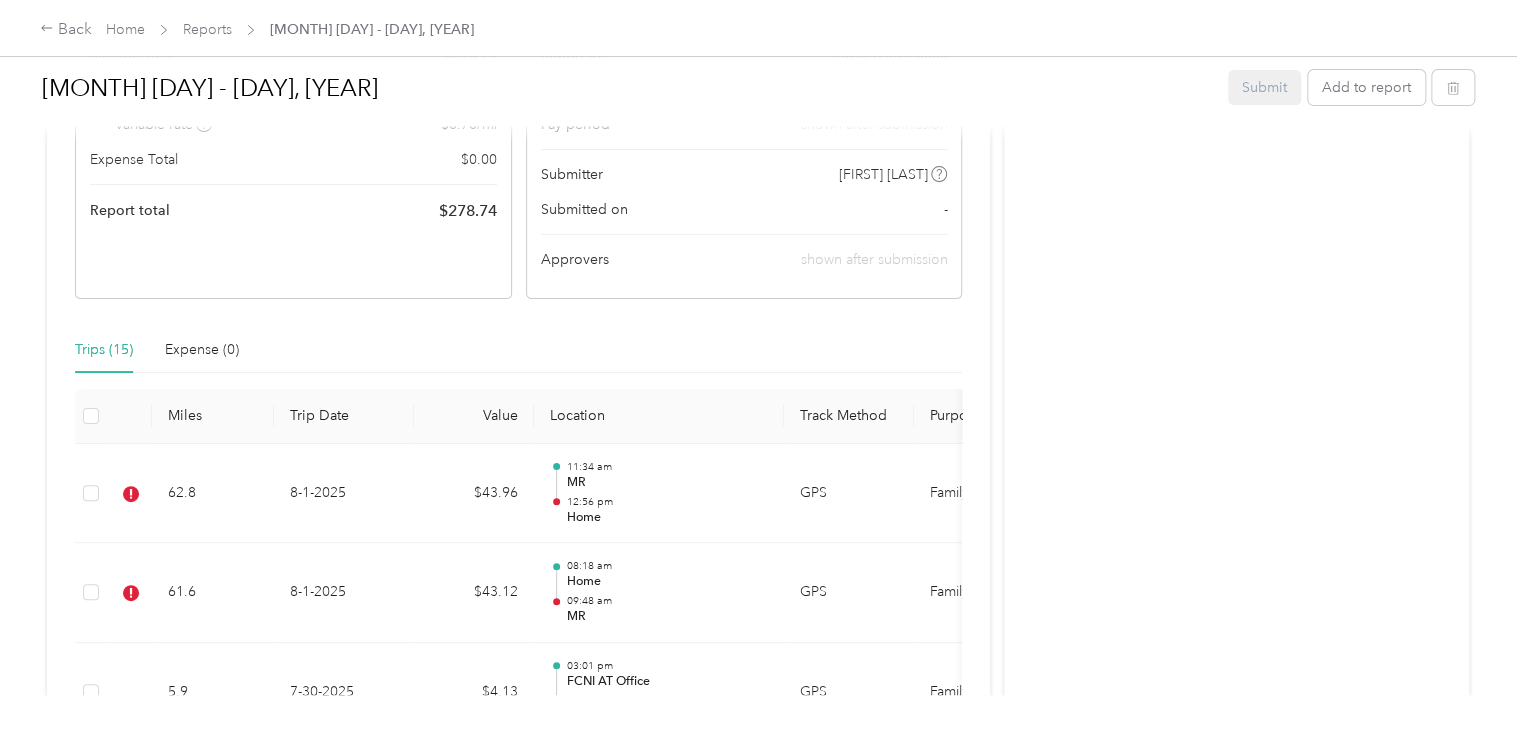 scroll, scrollTop: 380, scrollLeft: 0, axis: vertical 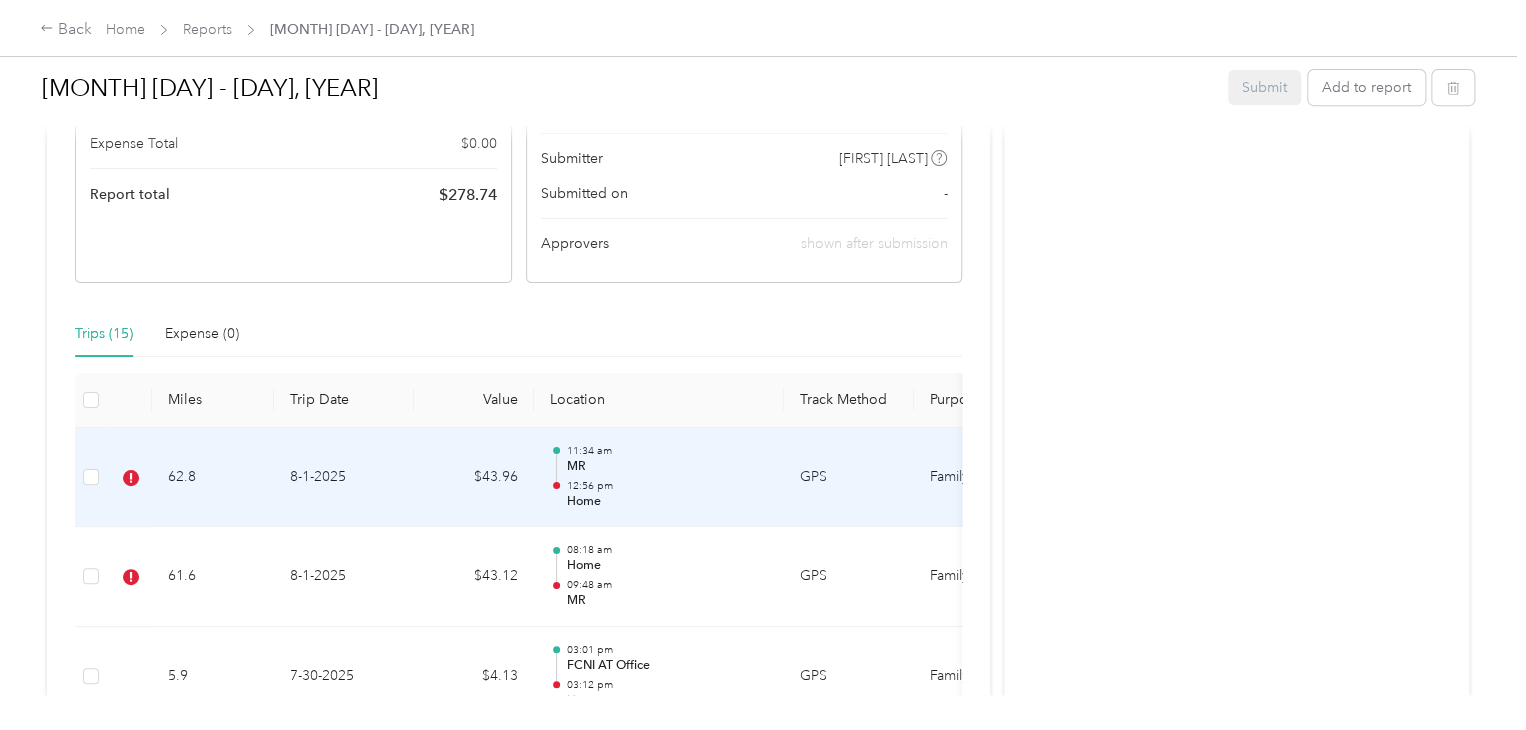 click at bounding box center (129, 478) 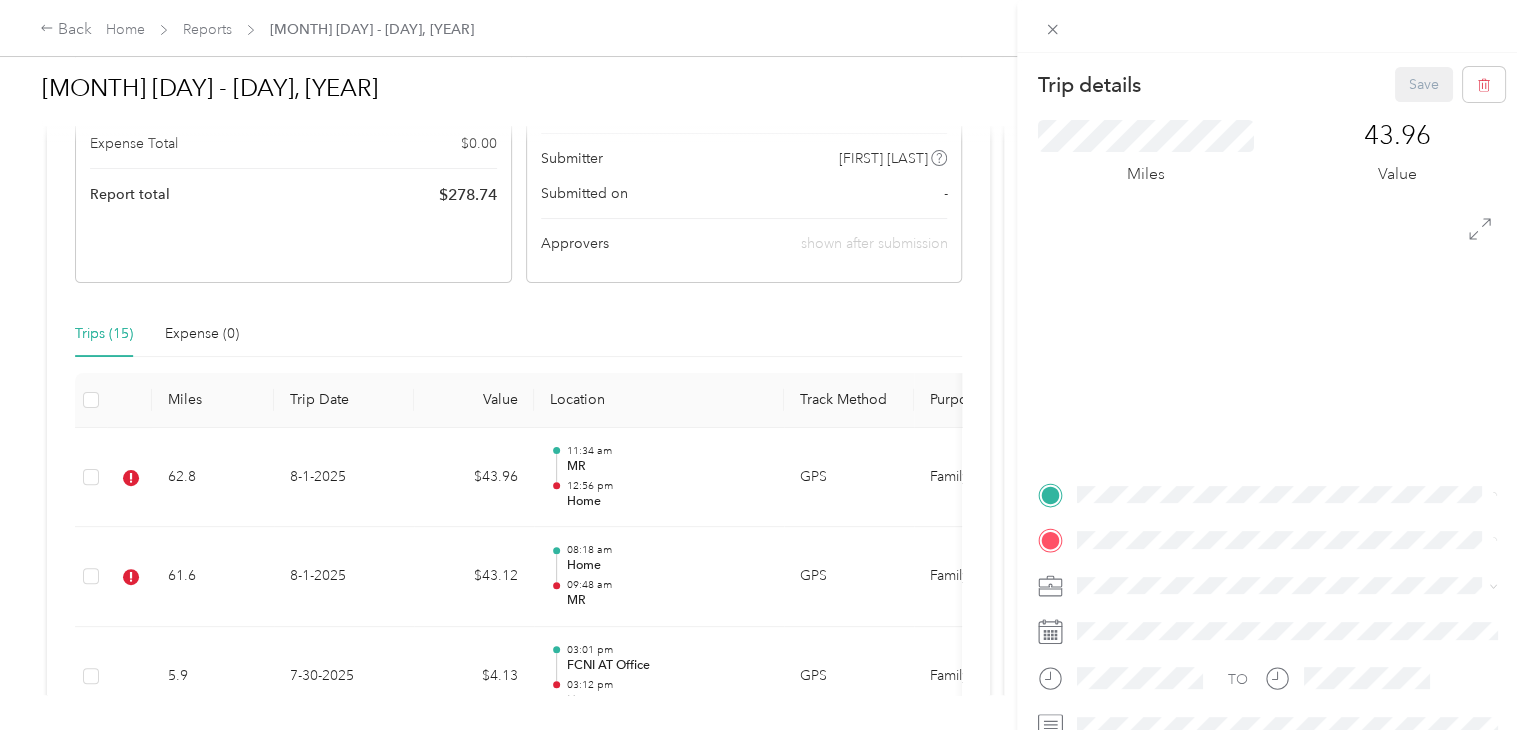 click on "Trip details Save This trip cannot be edited because it is either under review, approved, or paid. Contact your Team Manager to edit it. Miles 43.96 Value  TO Add photo" at bounding box center [763, 365] 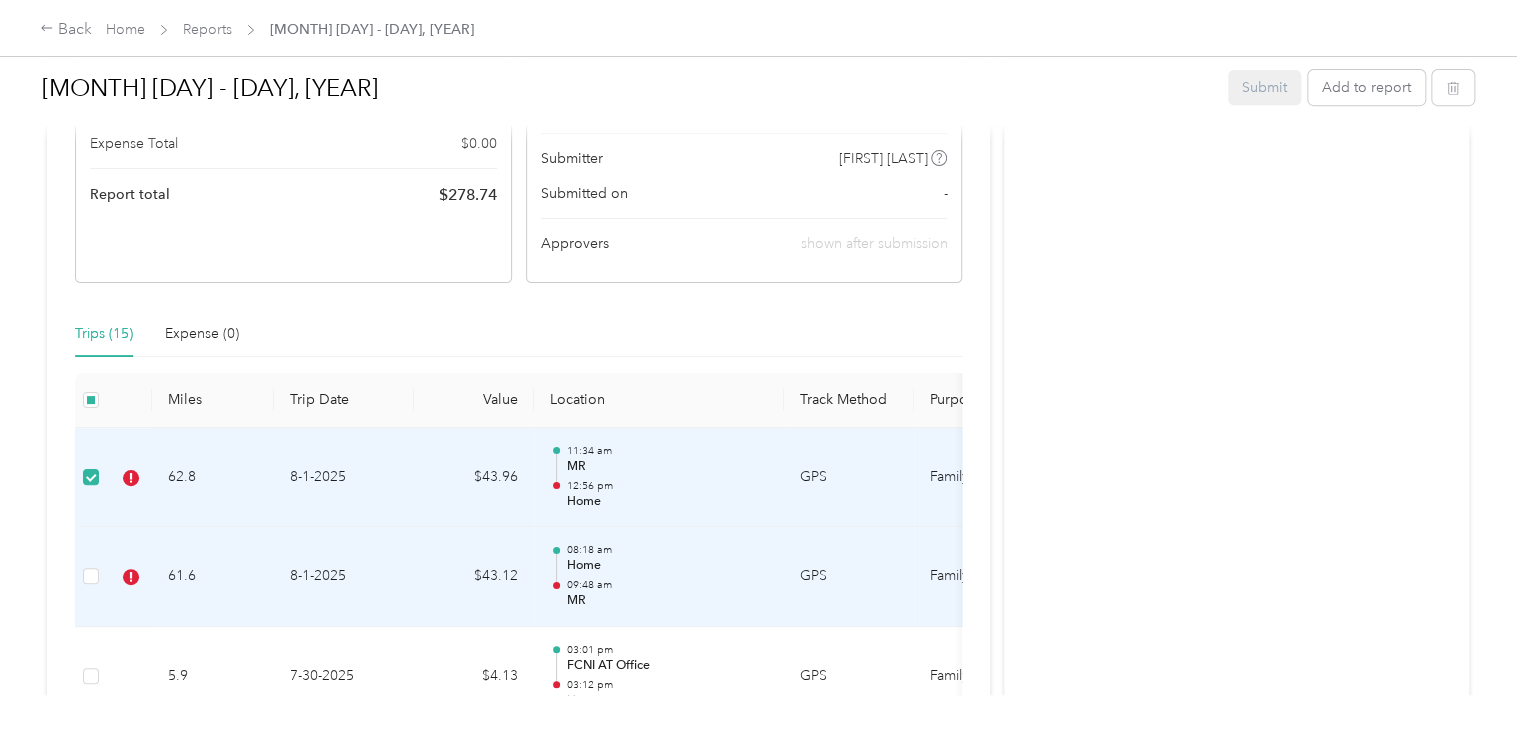 click at bounding box center [91, 577] 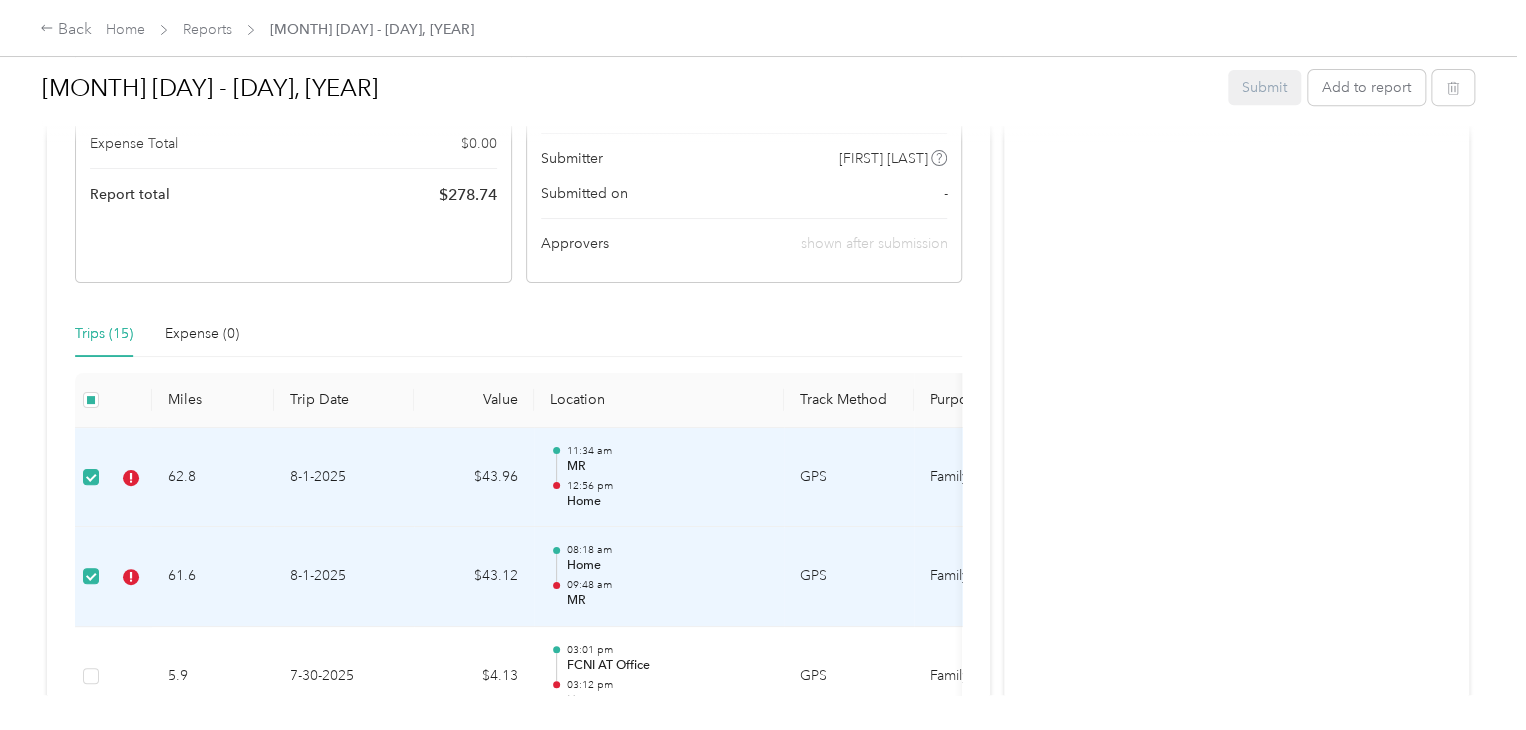 click on "62.8" at bounding box center [213, 478] 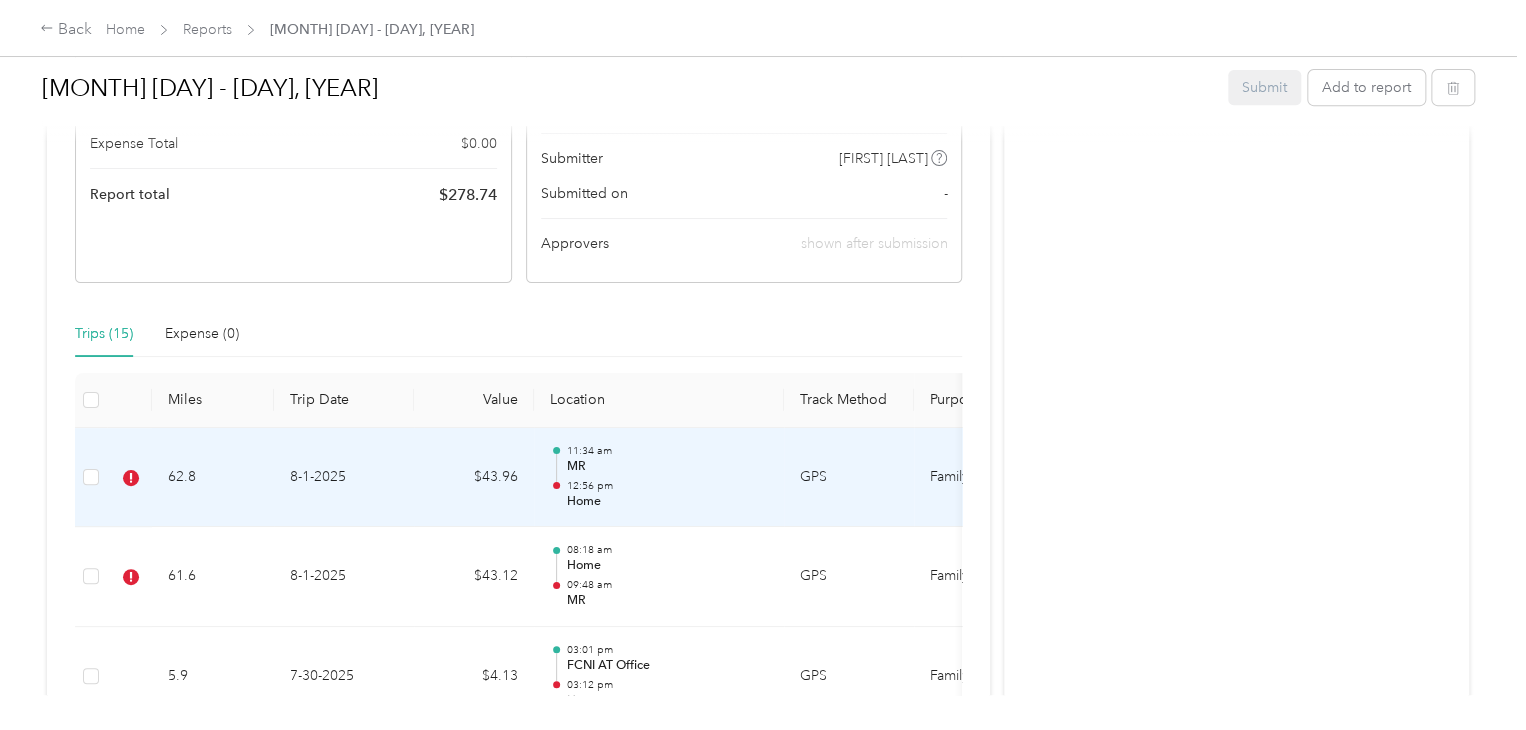 click on "8-1-2025" at bounding box center [344, 478] 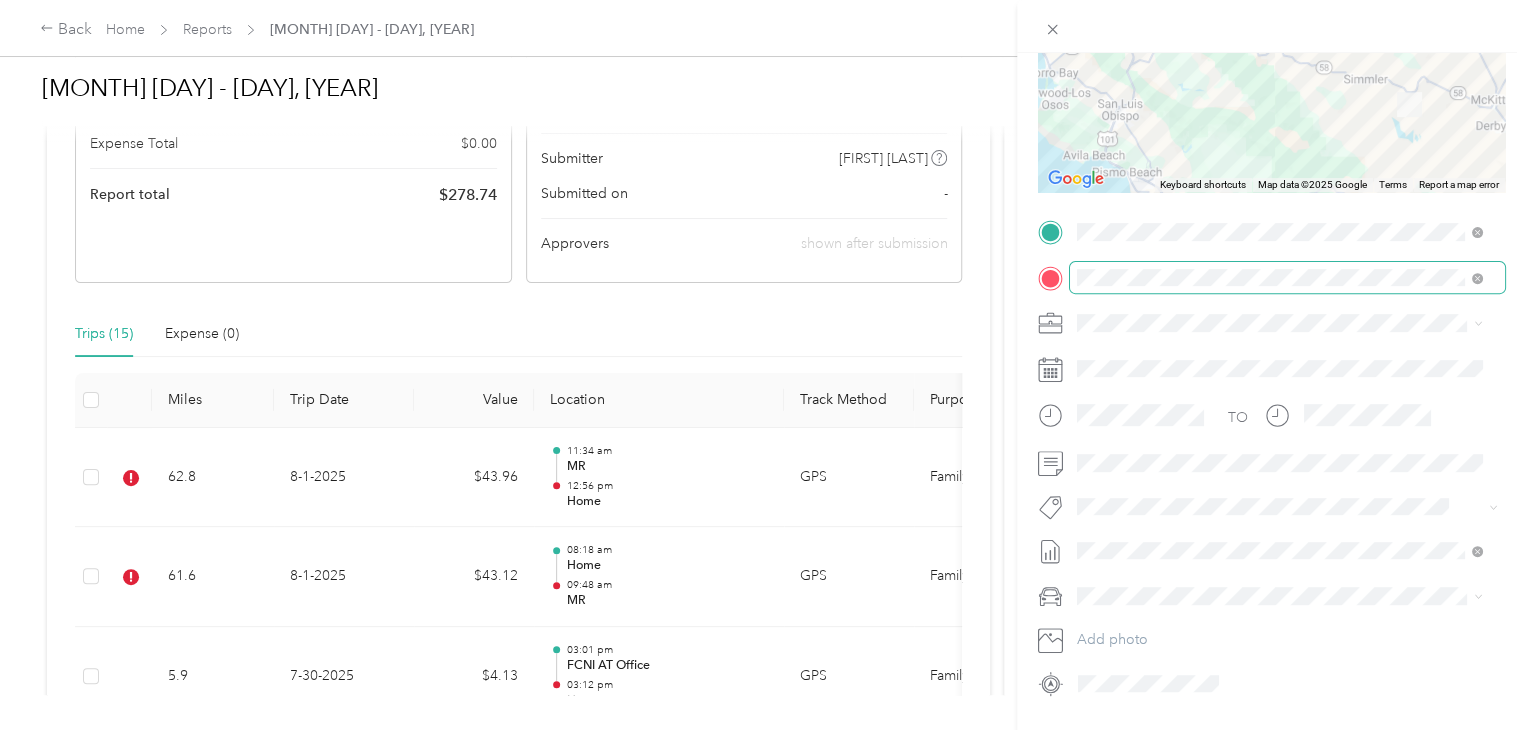 scroll, scrollTop: 320, scrollLeft: 0, axis: vertical 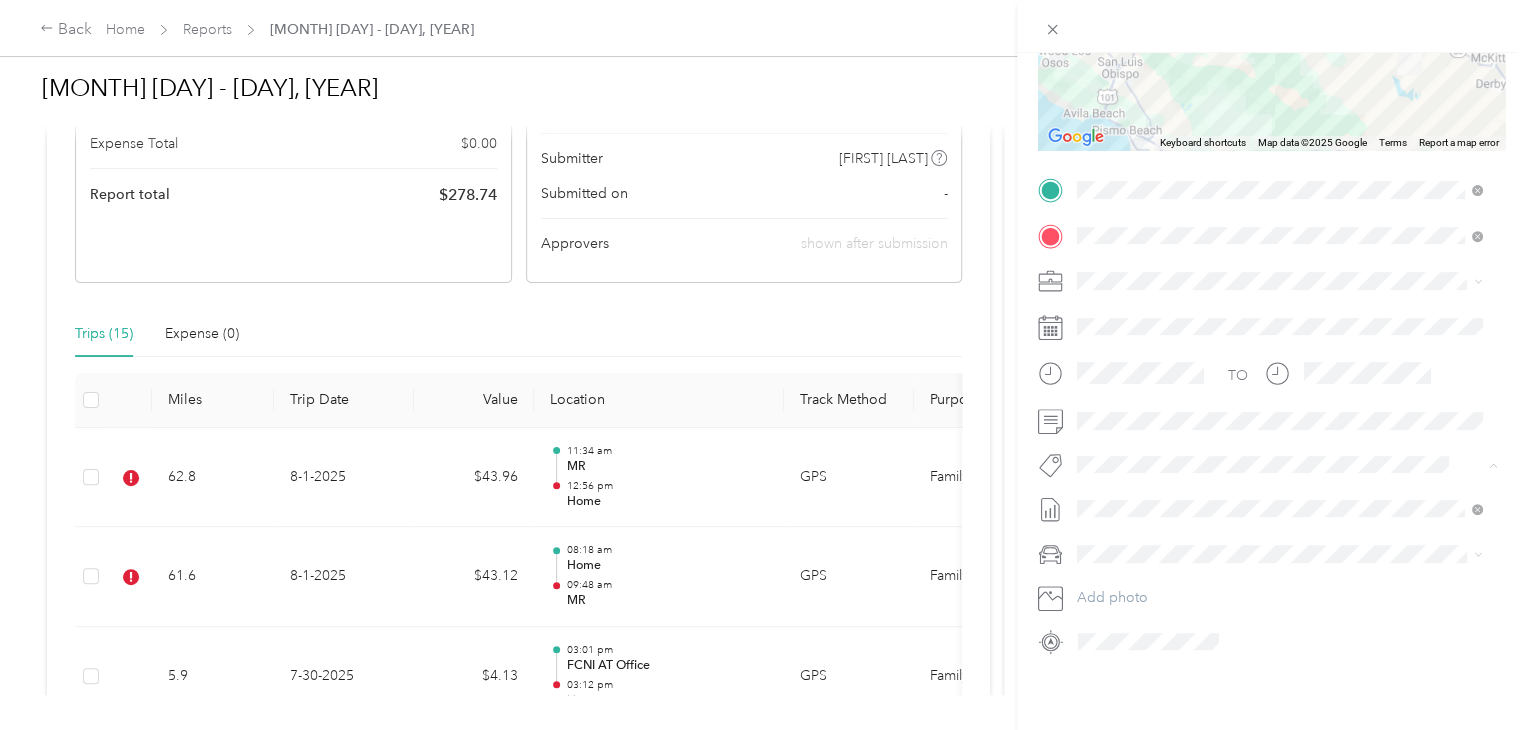 click on "Specialty Mhs" at bounding box center (1136, 637) 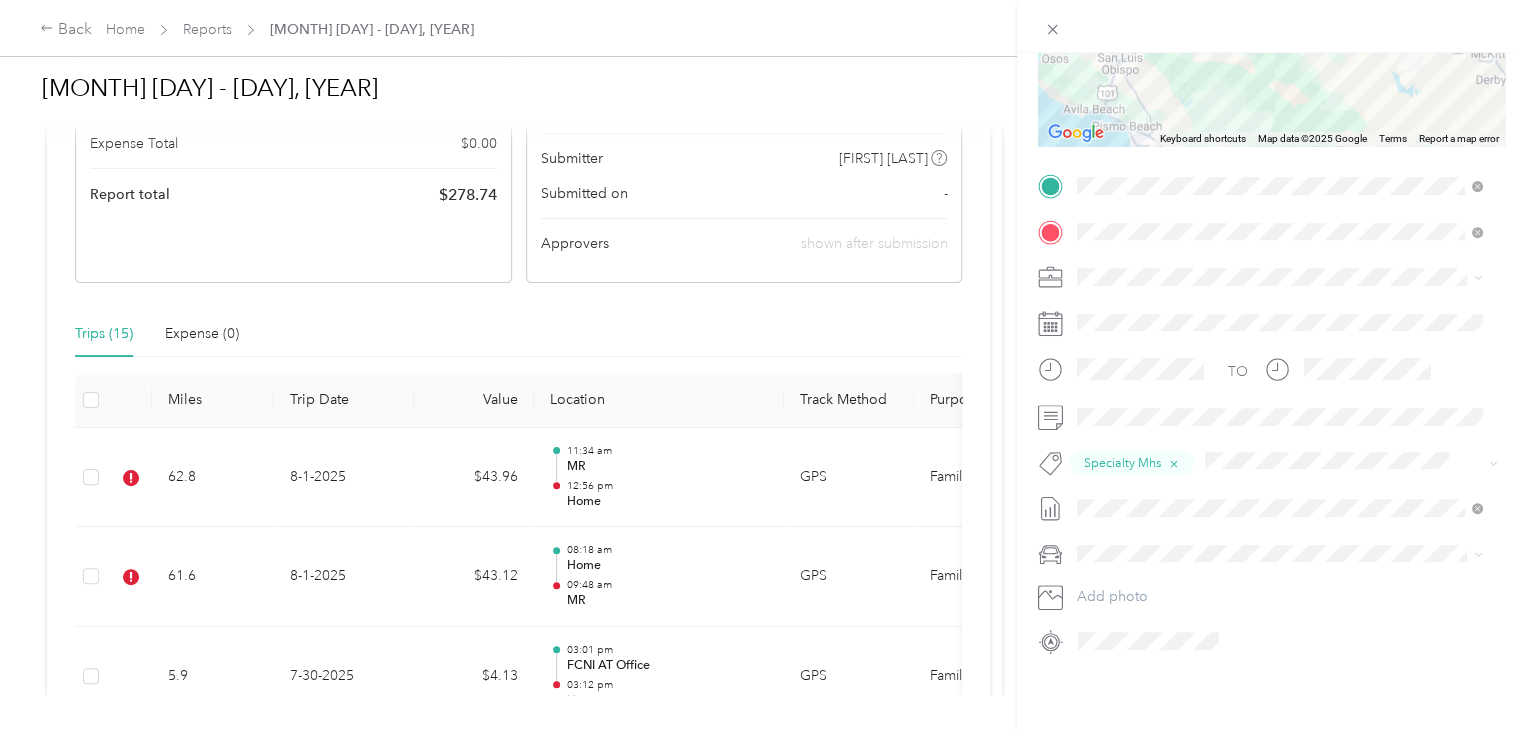 scroll, scrollTop: 0, scrollLeft: 0, axis: both 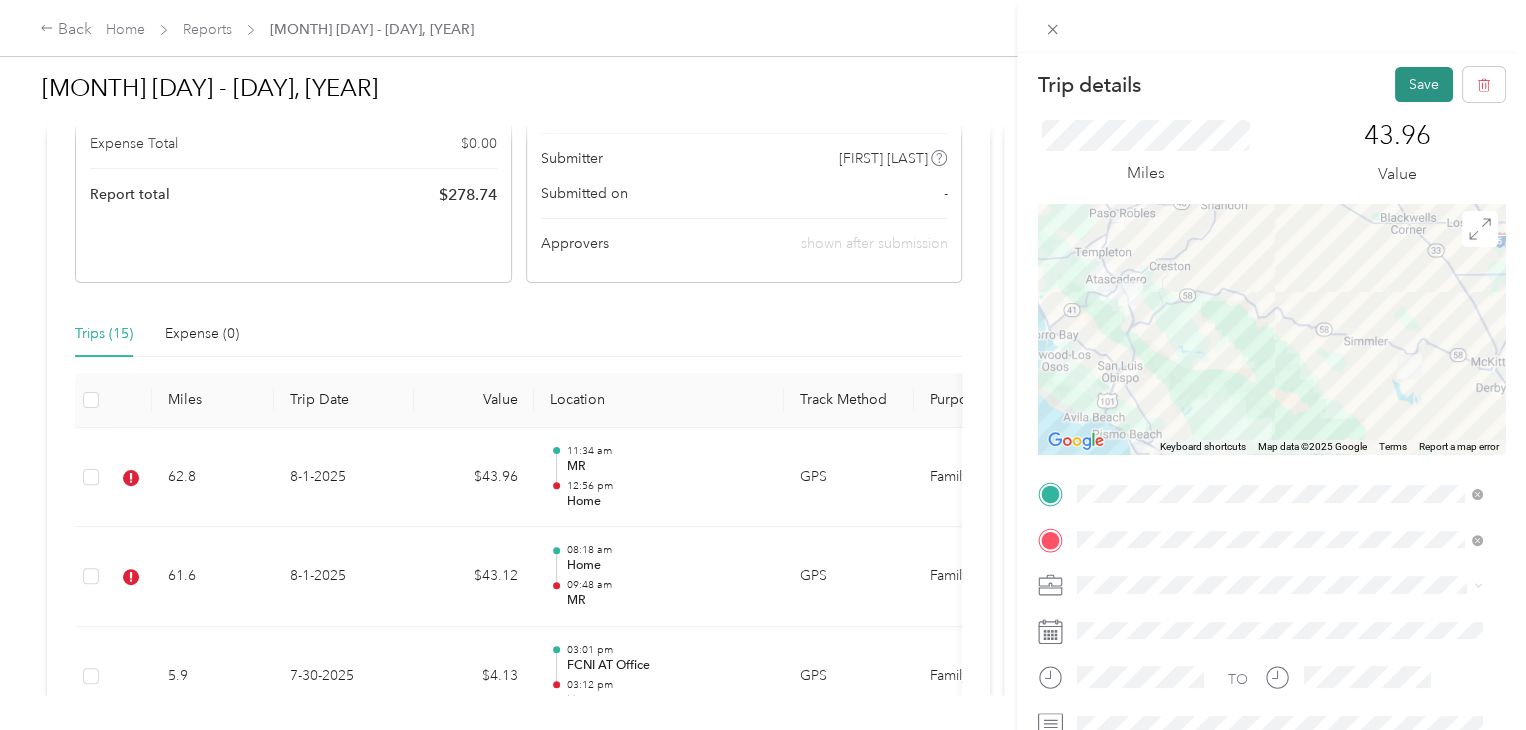 click on "Save" at bounding box center [1424, 84] 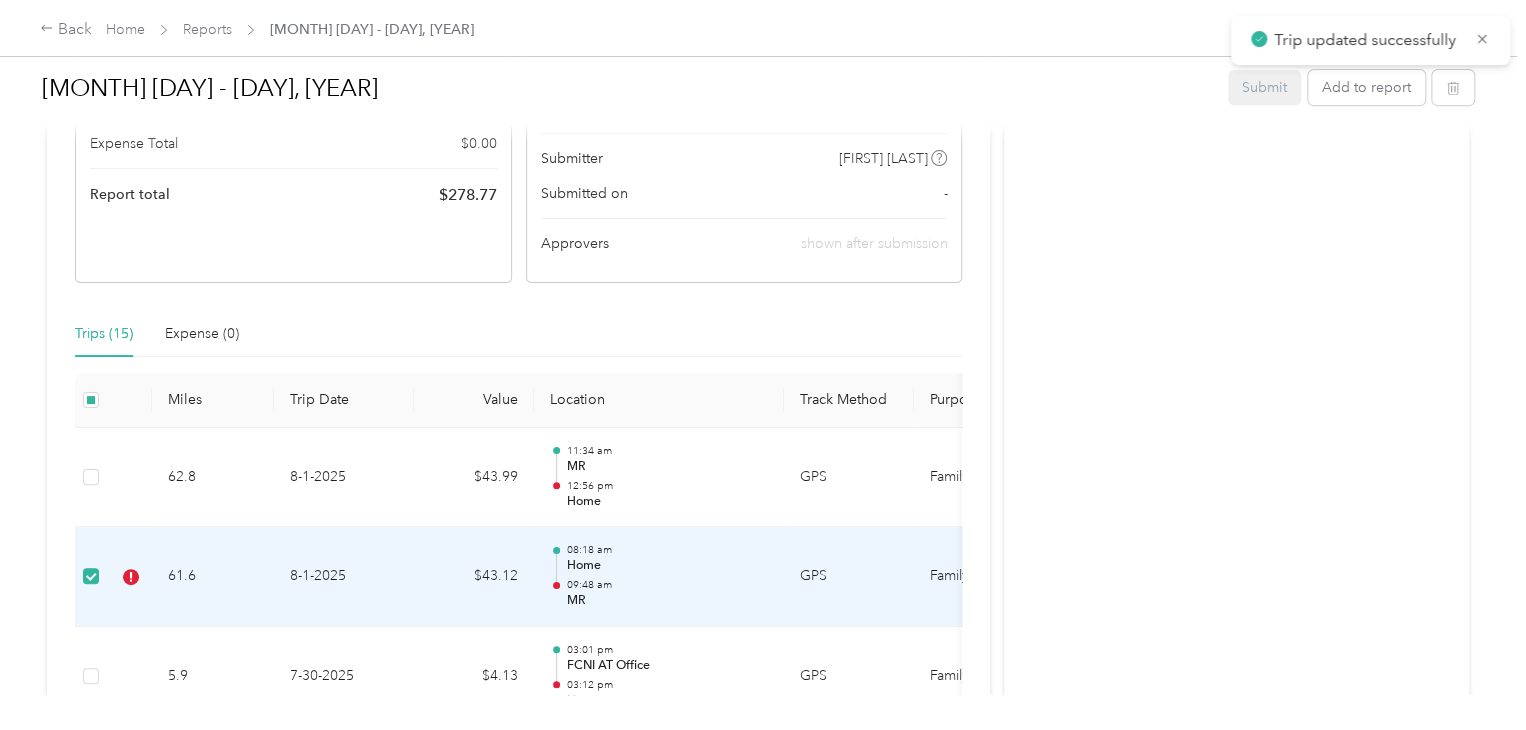 click on "61.6" at bounding box center (213, 577) 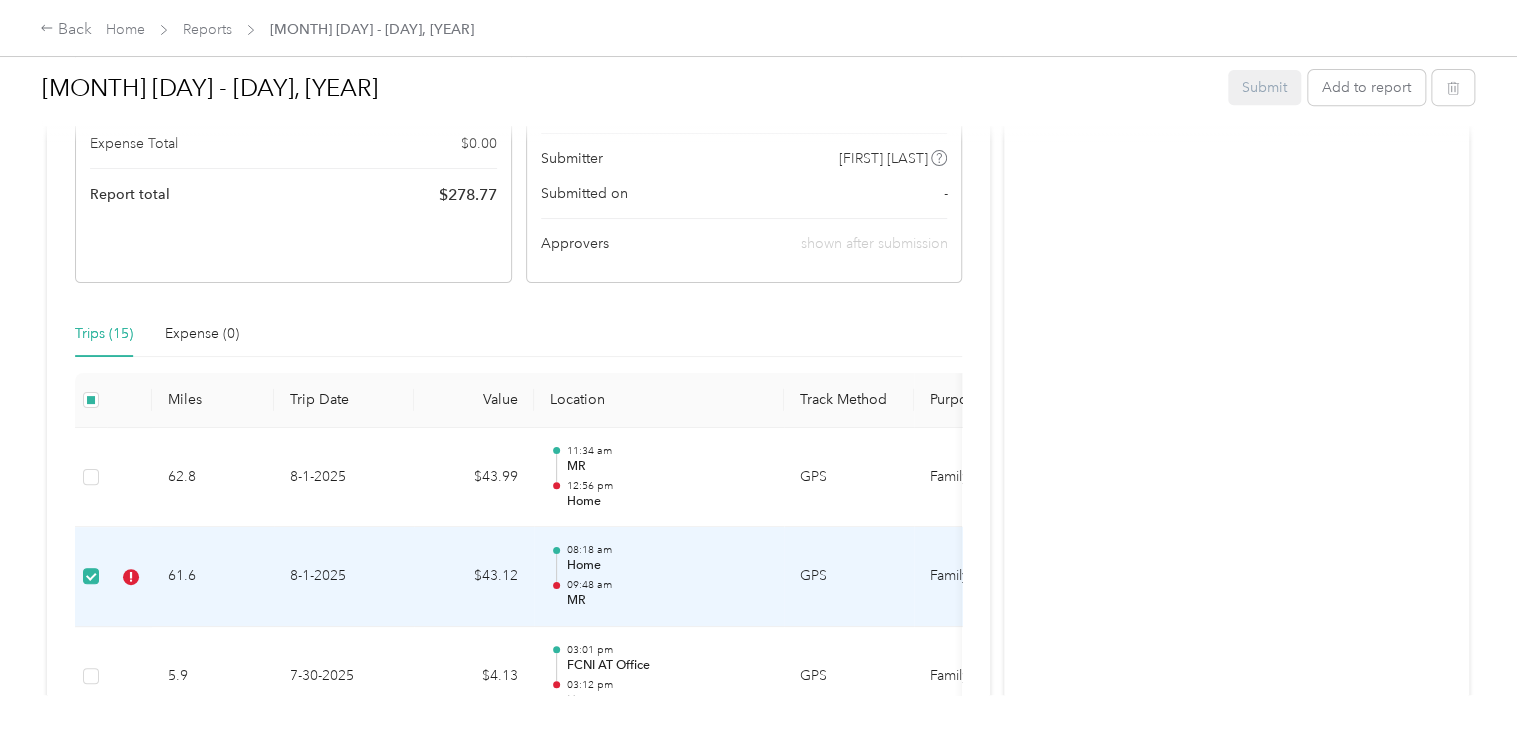 click on "61.6" at bounding box center (213, 577) 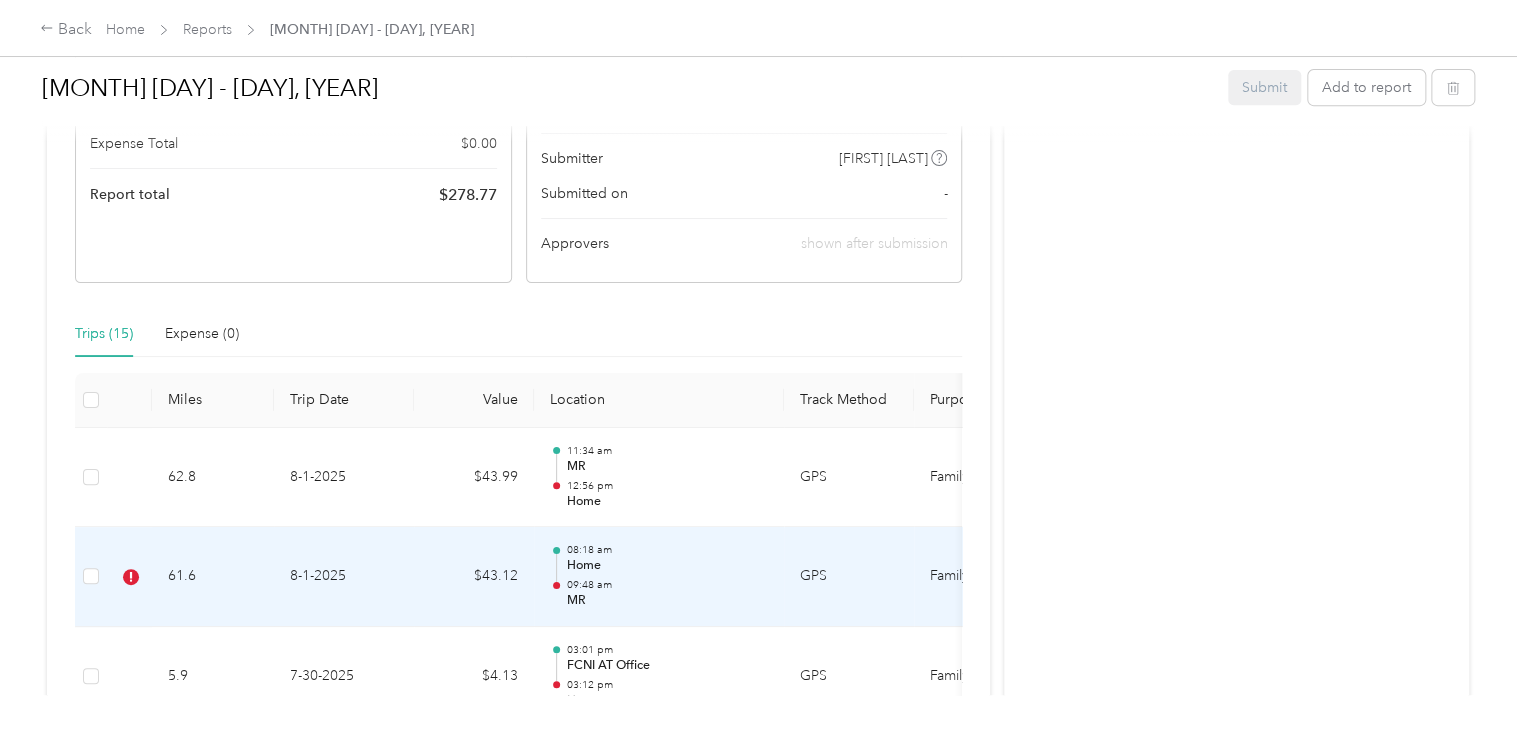 click on "8-1-2025" at bounding box center (344, 577) 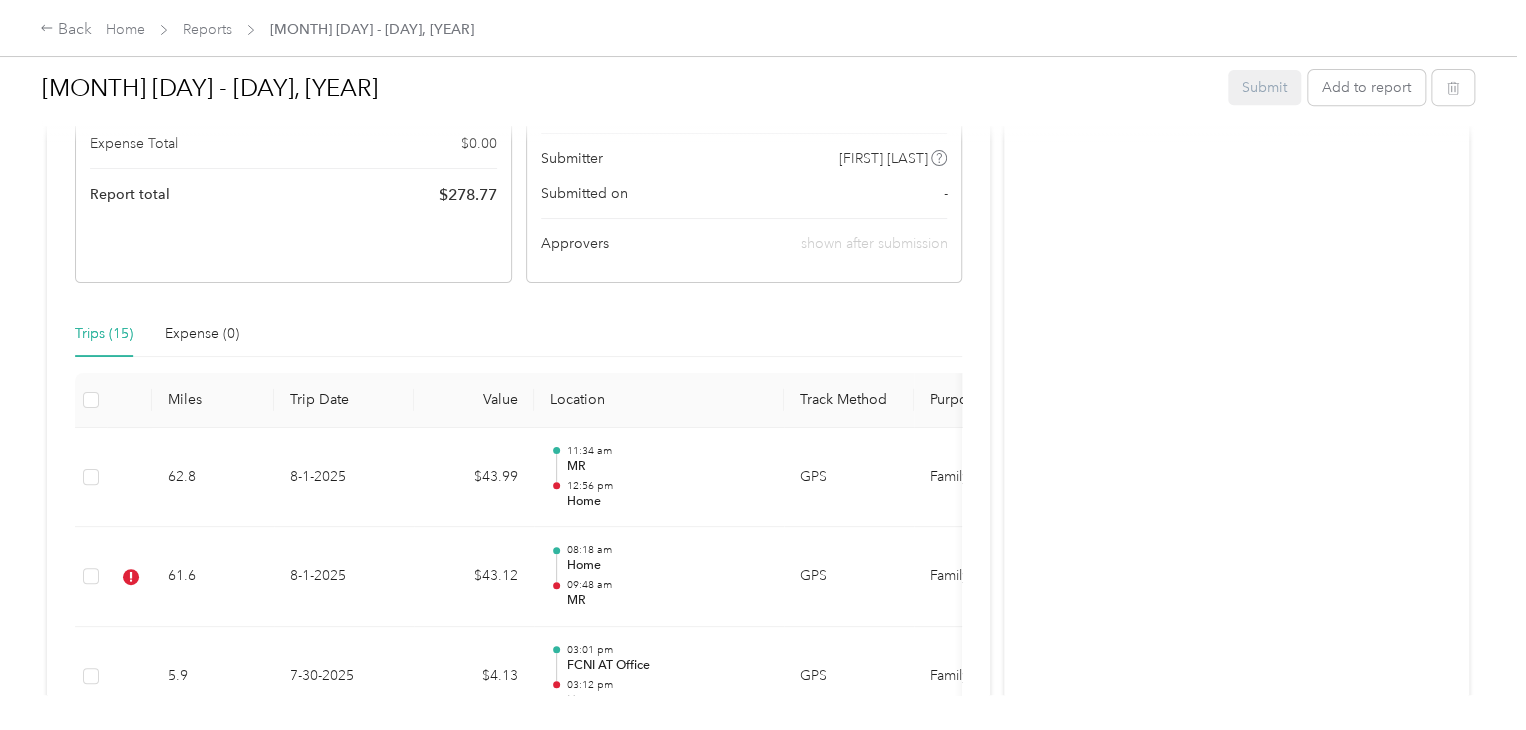 click at bounding box center (758, 730) 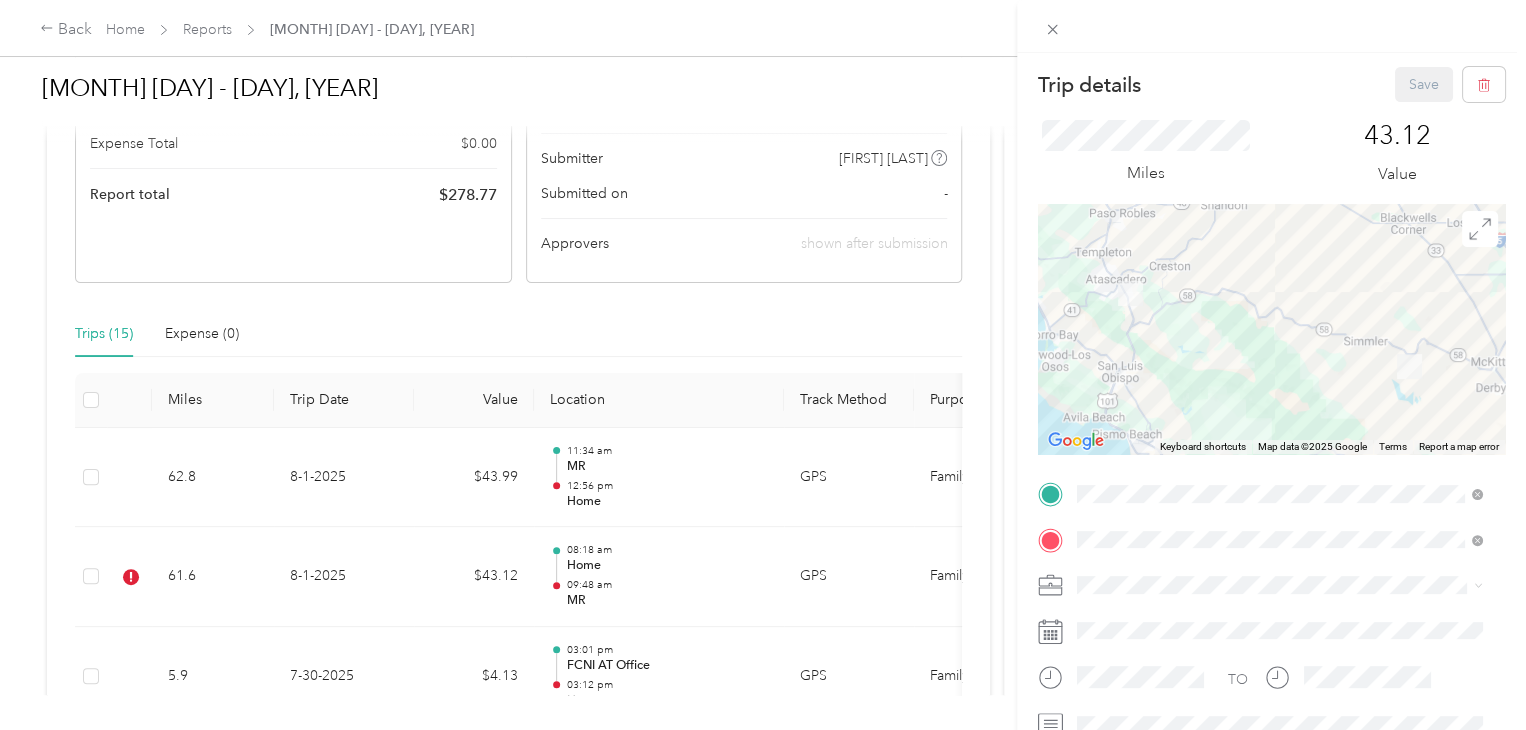 scroll, scrollTop: 216, scrollLeft: 0, axis: vertical 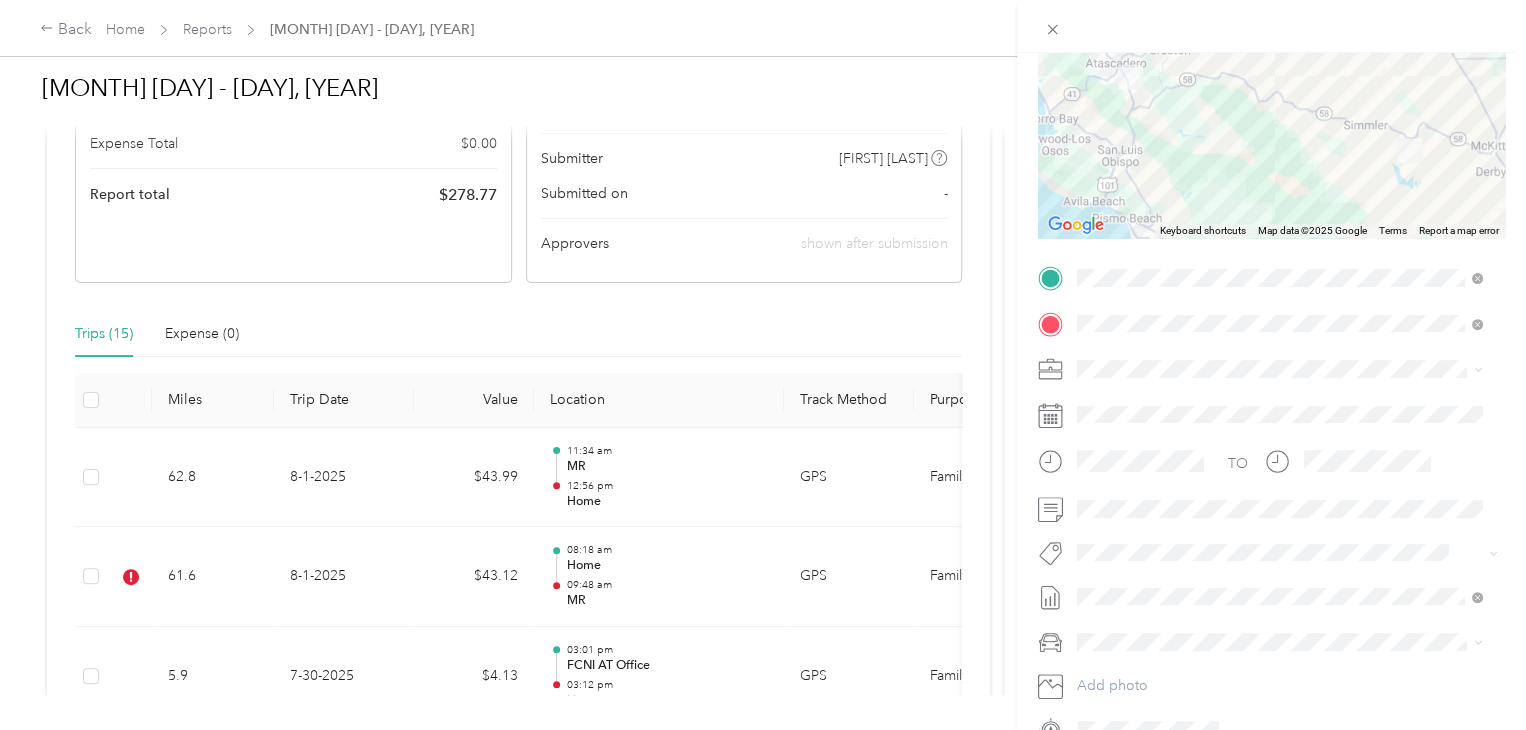 click on "Specialty Mhs" at bounding box center [1136, 577] 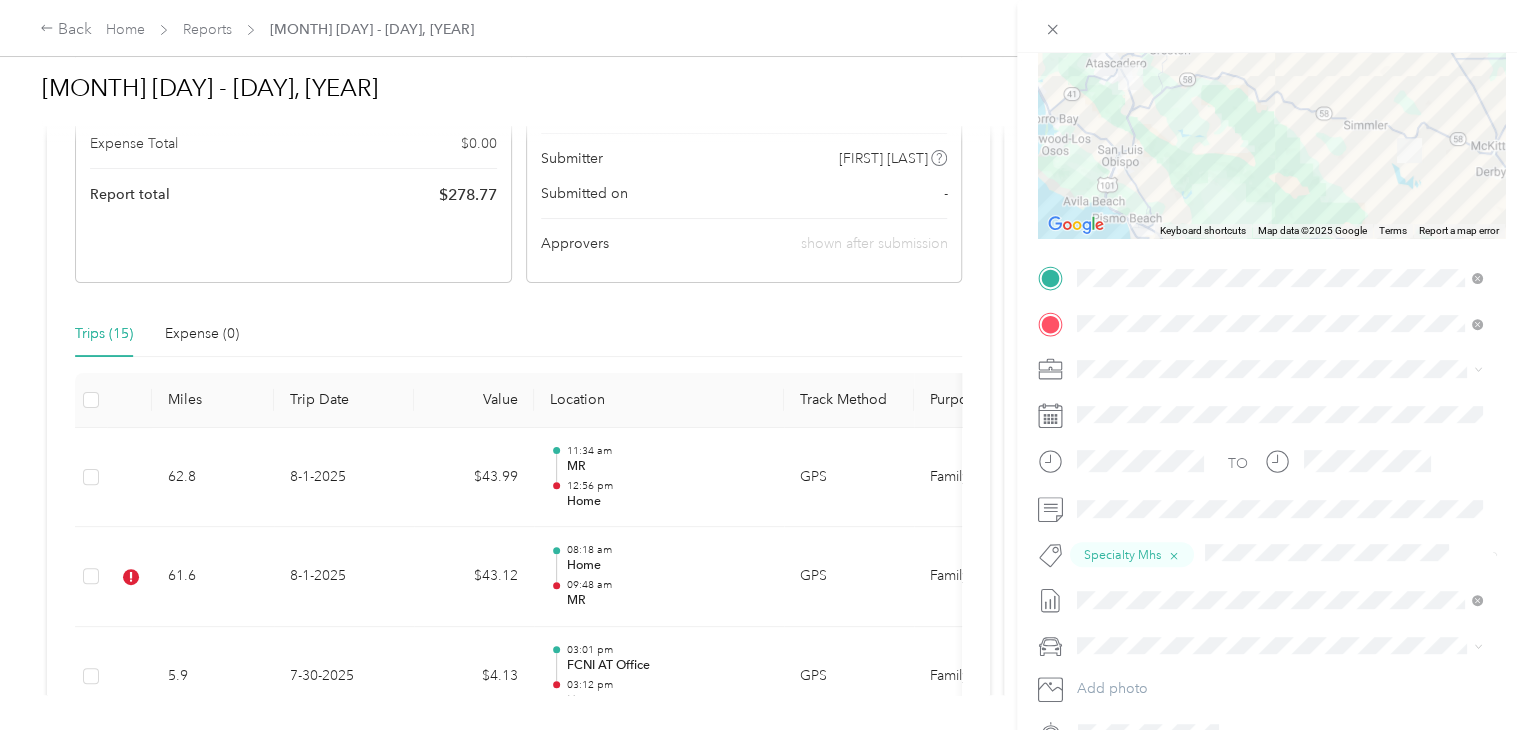 scroll, scrollTop: 0, scrollLeft: 0, axis: both 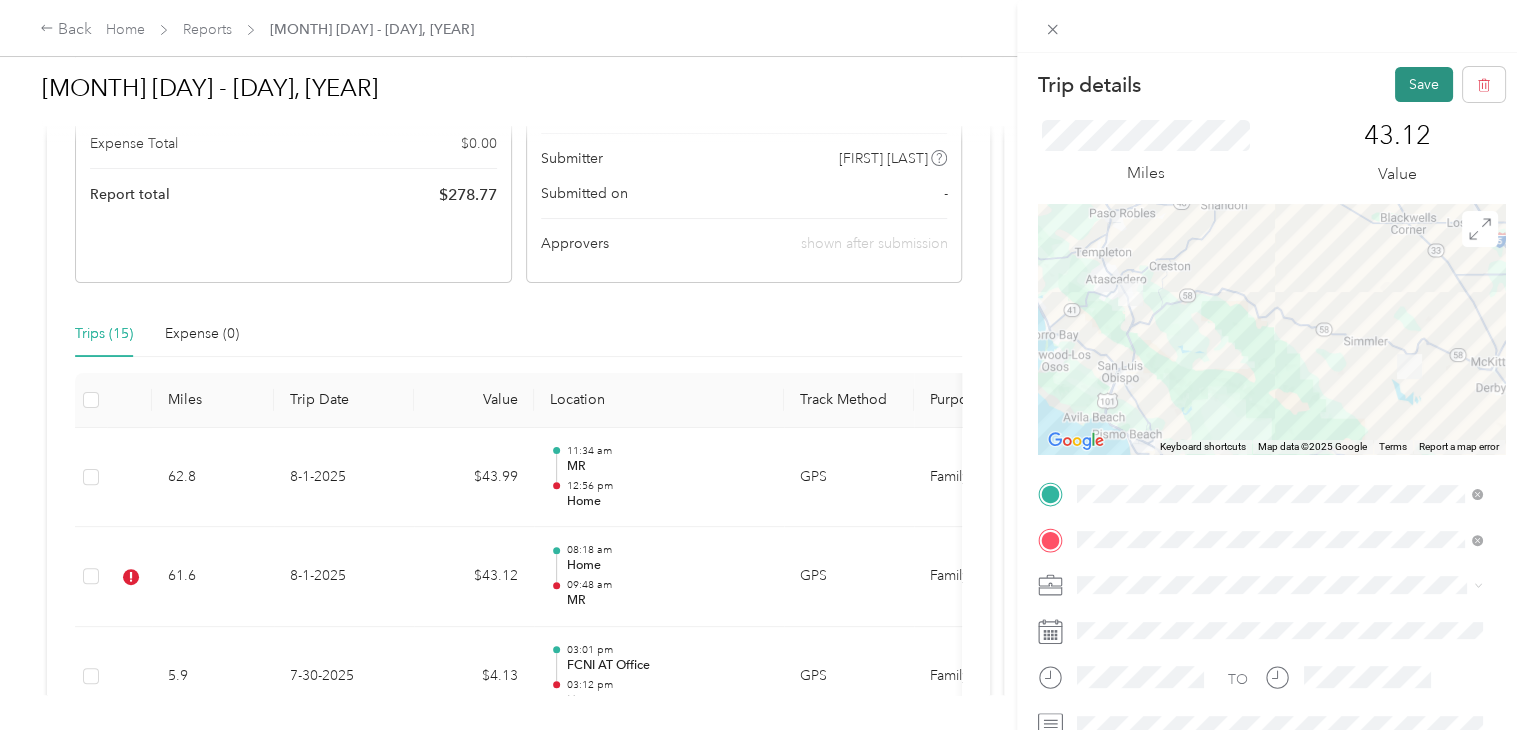 click on "Save" at bounding box center [1424, 84] 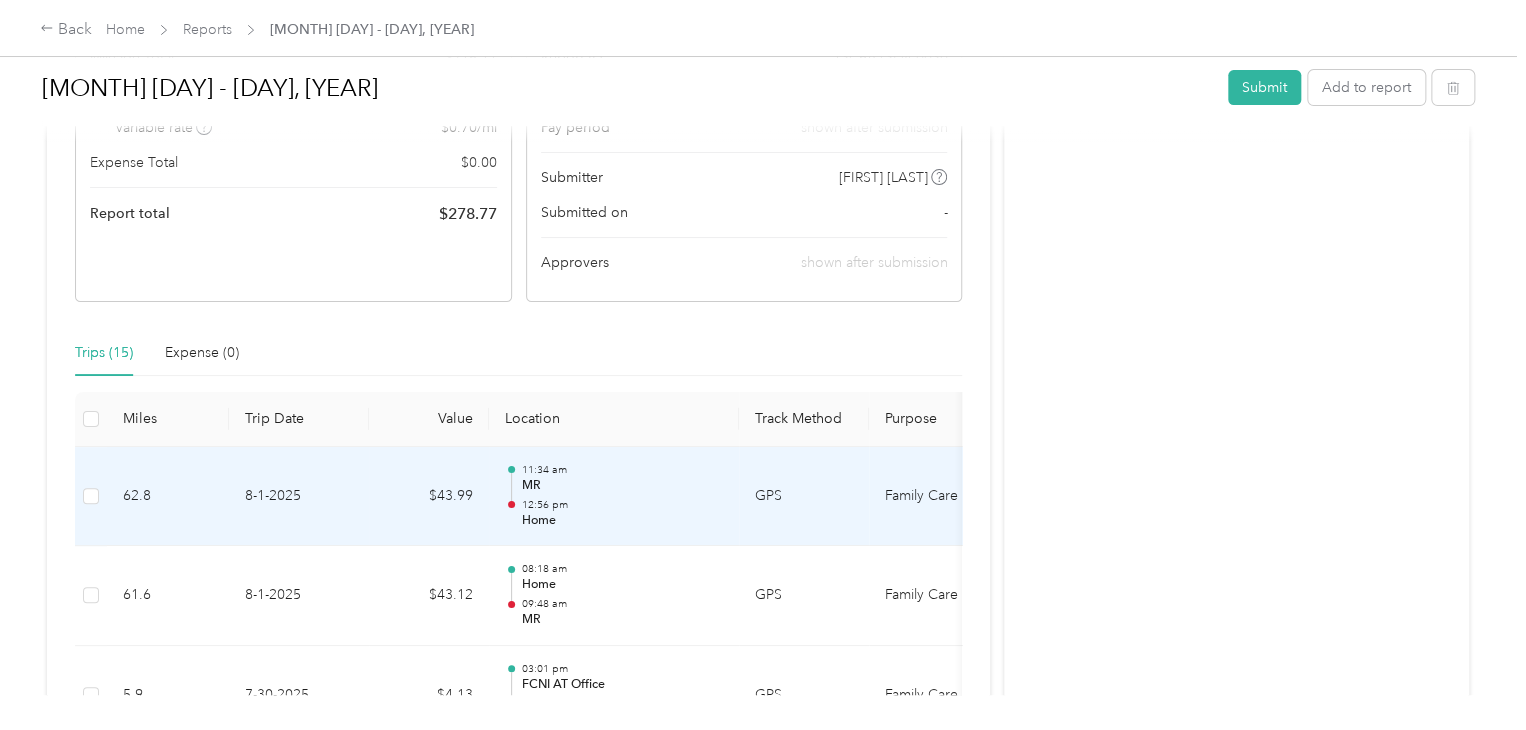 scroll, scrollTop: 0, scrollLeft: 0, axis: both 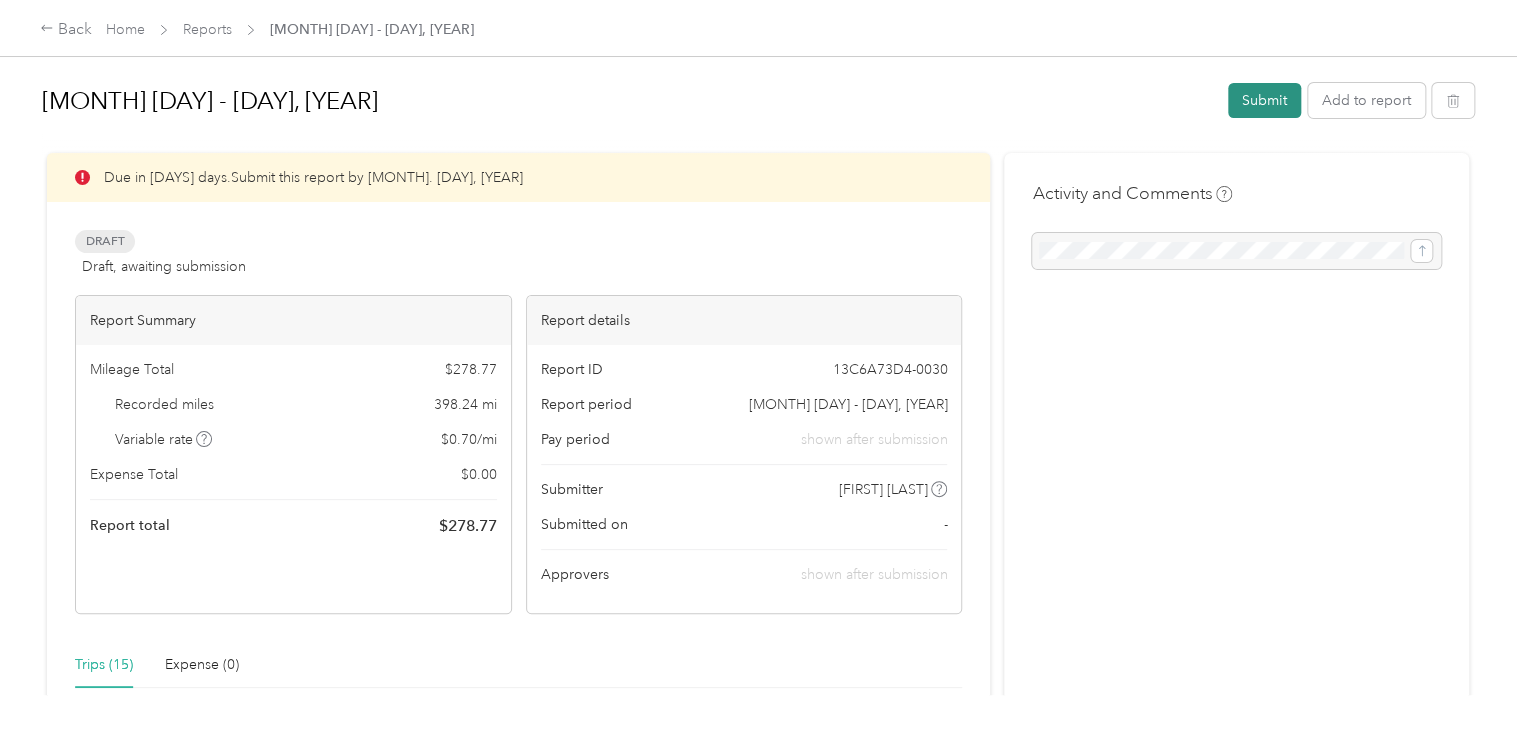 click on "Submit" at bounding box center [1264, 100] 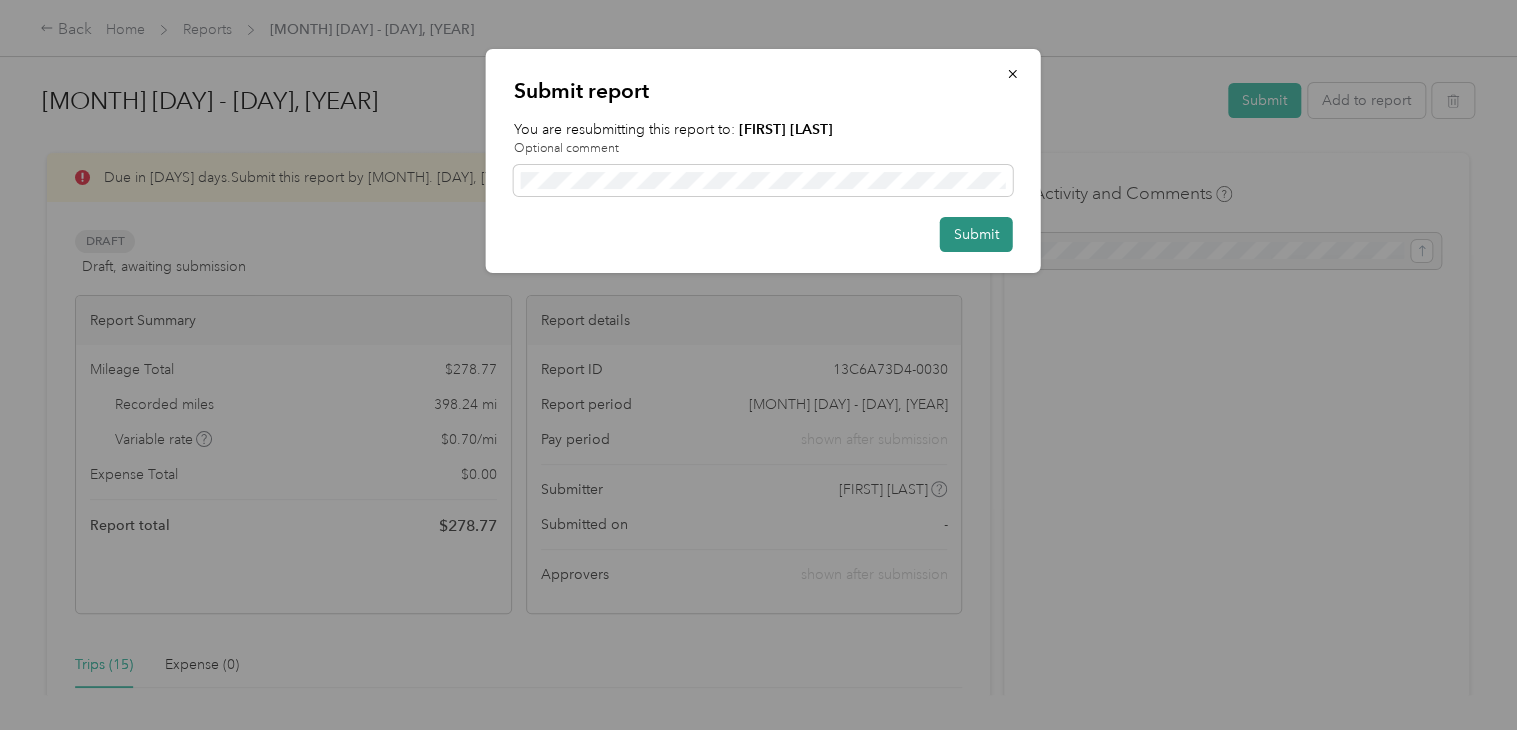 click on "Submit" at bounding box center [976, 234] 